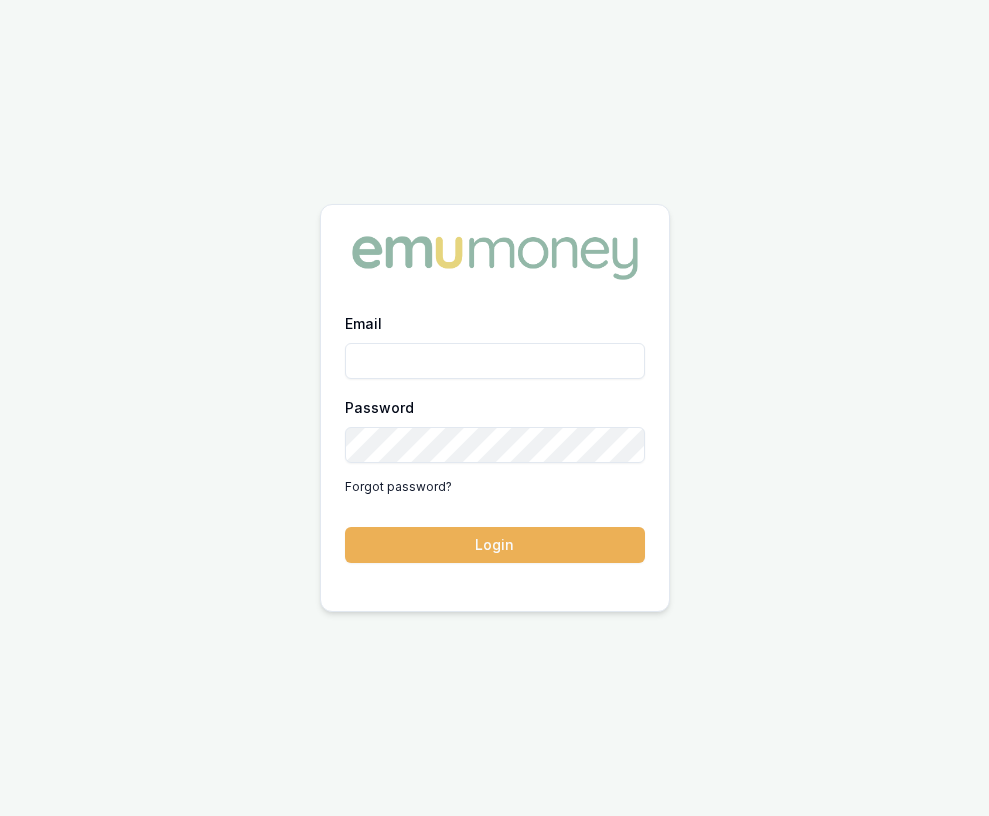 scroll, scrollTop: 0, scrollLeft: 0, axis: both 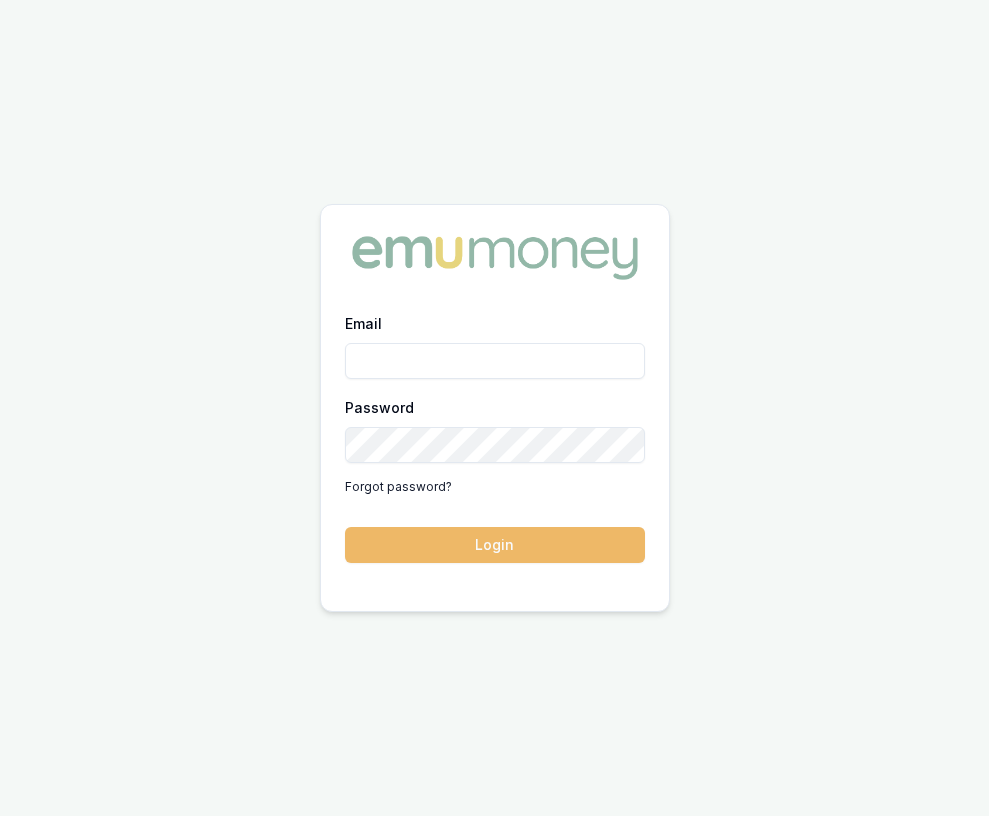 type on "eujin.ooi@emumoney.com.au" 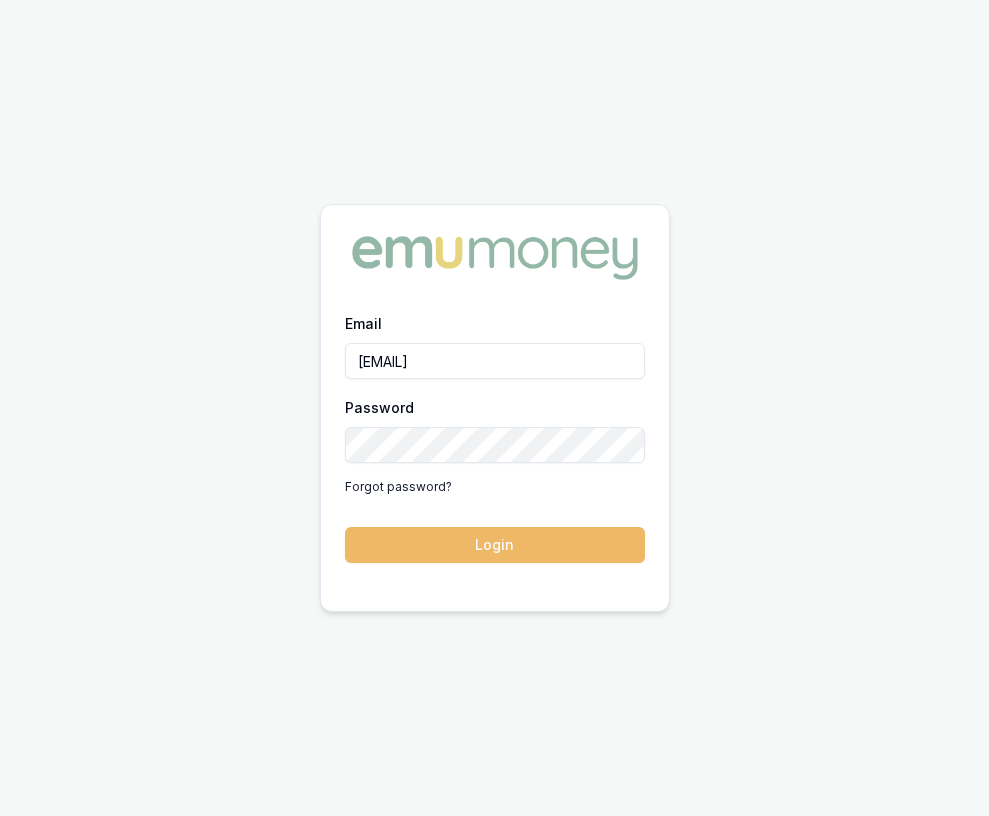 click on "Login" at bounding box center [495, 545] 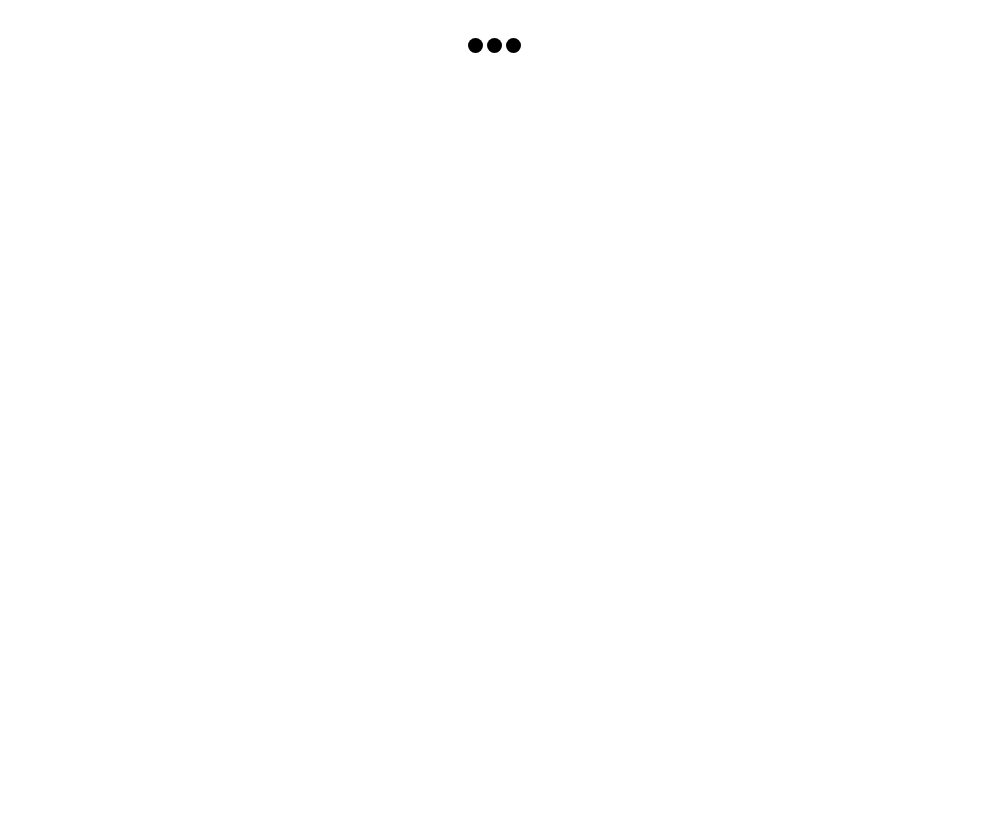 scroll, scrollTop: 0, scrollLeft: 0, axis: both 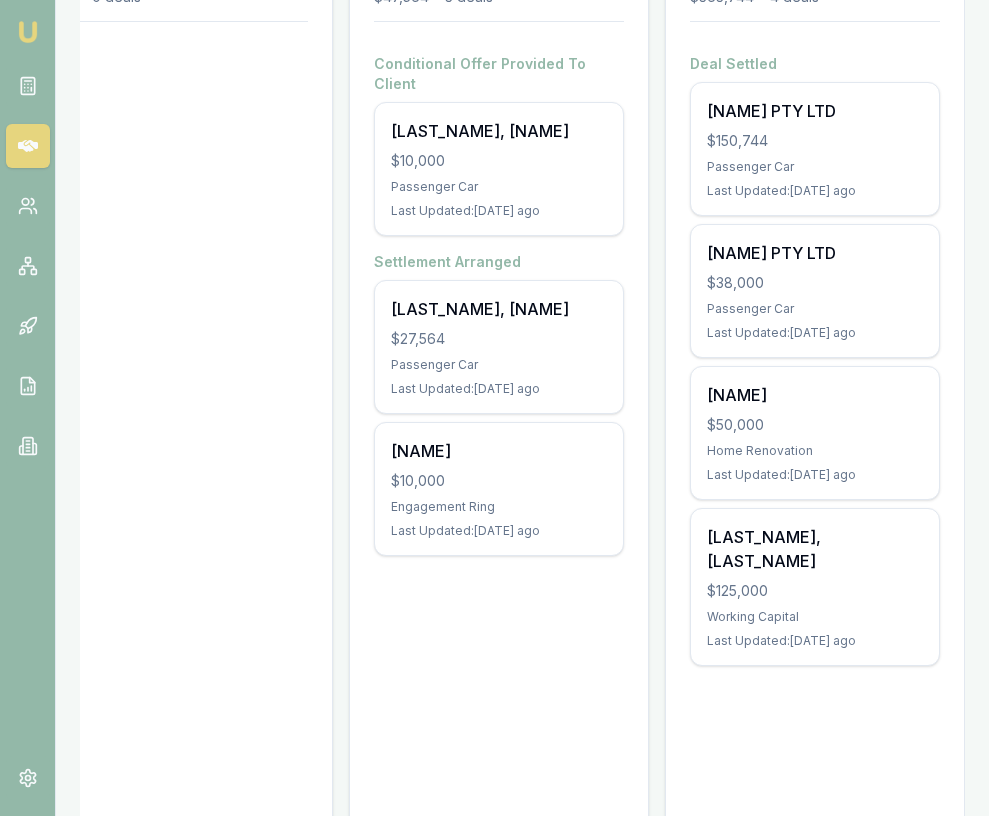 click on "Last Updated:  4 days ago" at bounding box center (499, 531) 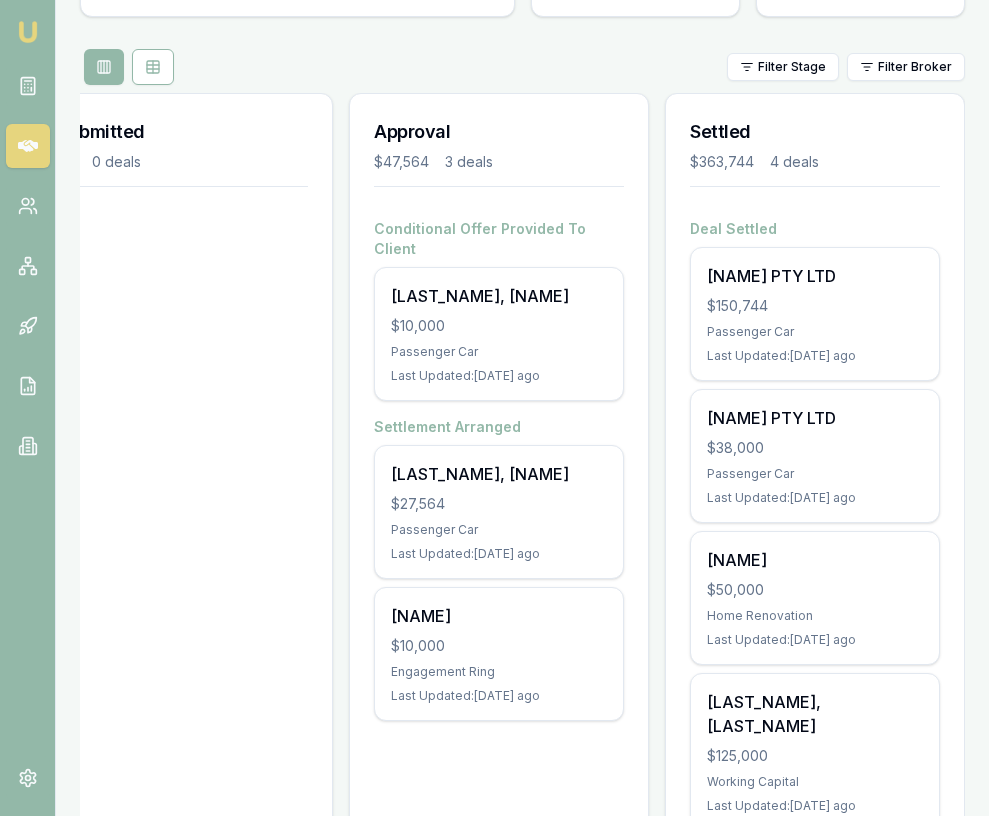 scroll, scrollTop: 98, scrollLeft: 0, axis: vertical 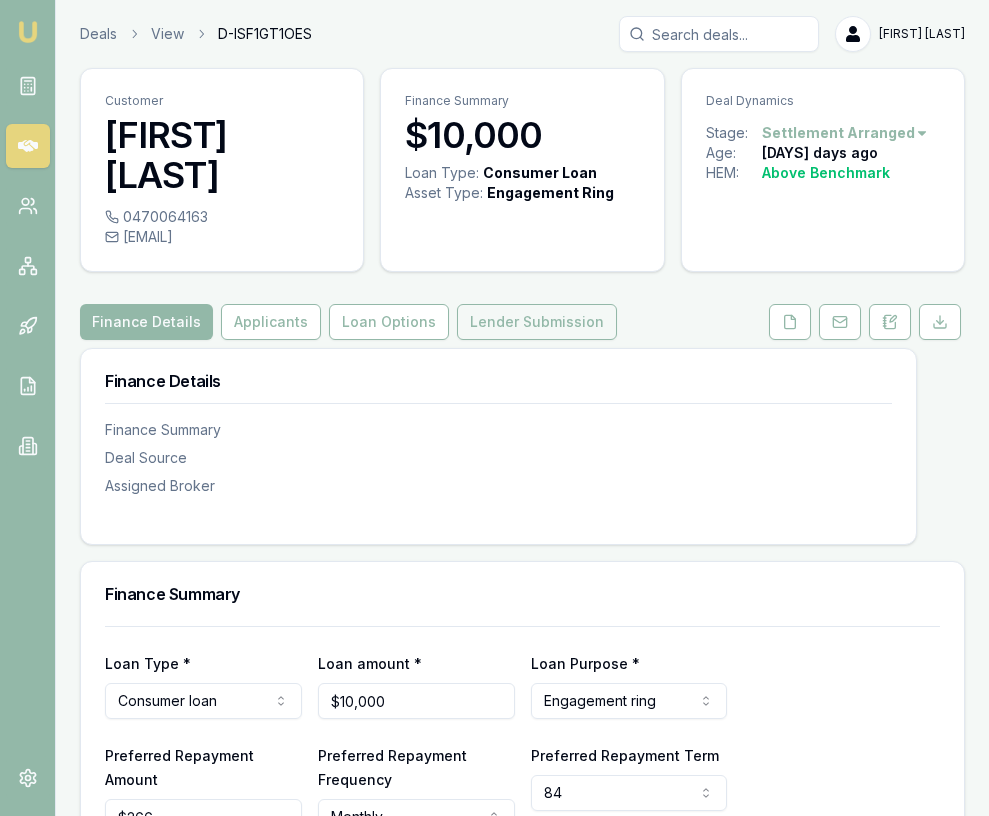 click on "Lender Submission" at bounding box center (537, 322) 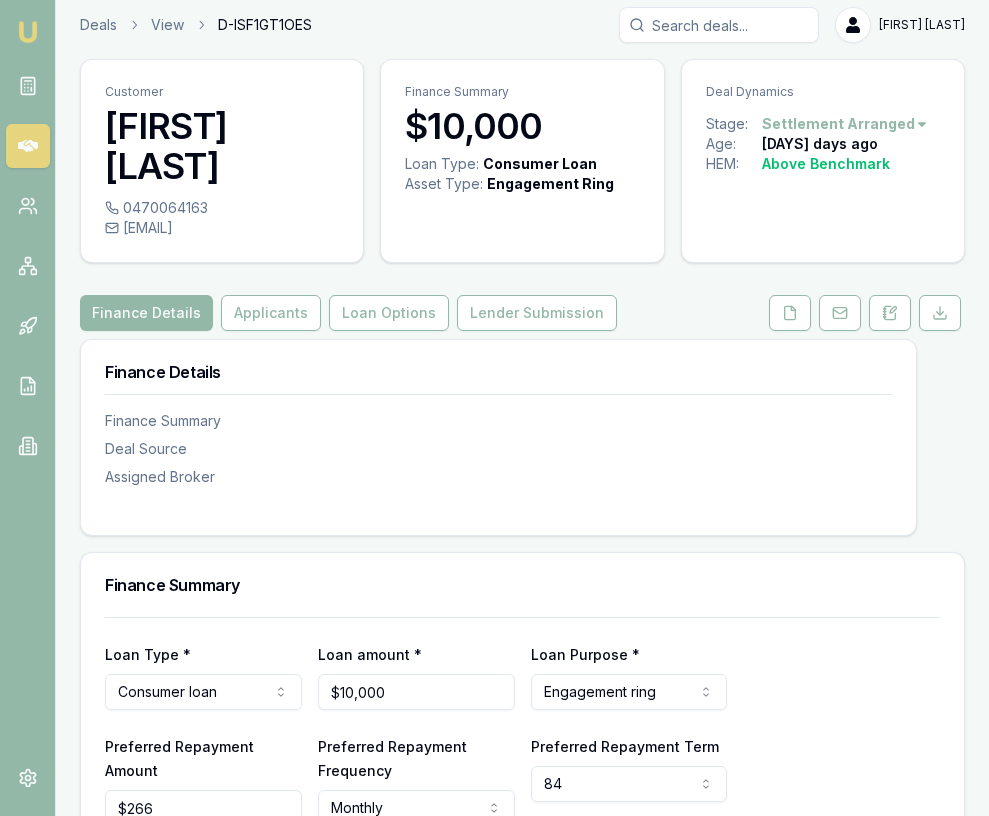 scroll, scrollTop: 12, scrollLeft: 0, axis: vertical 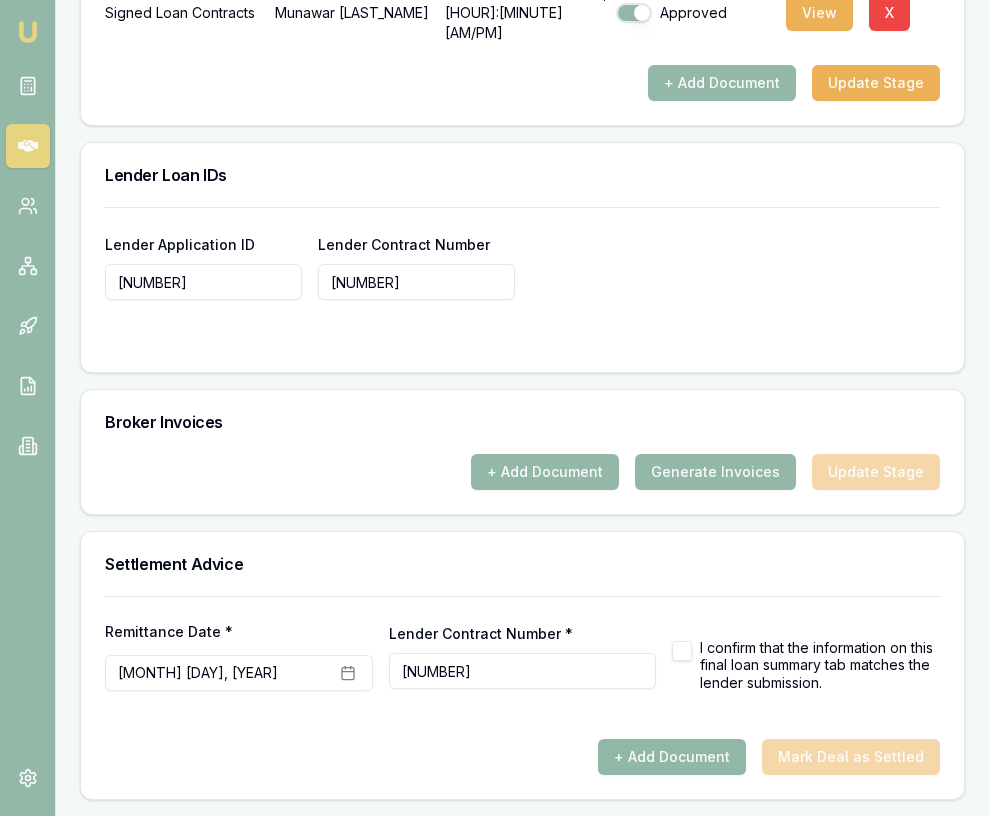 click on "+ Add Document" at bounding box center (672, 757) 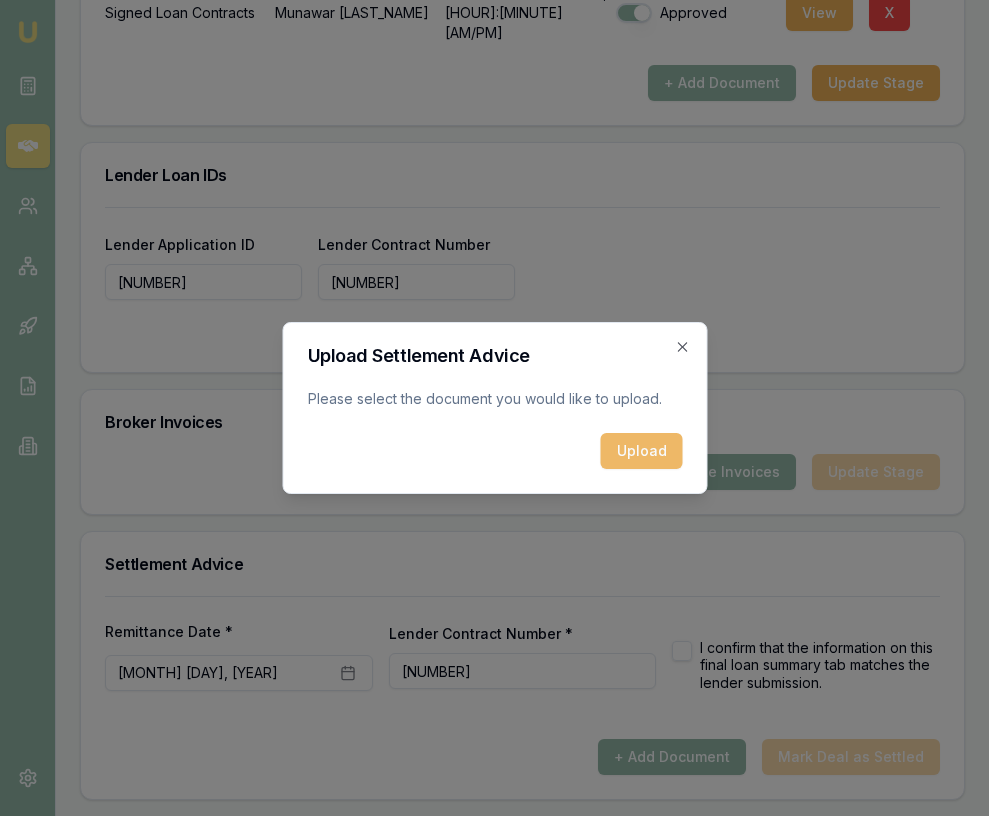 click on "Upload" at bounding box center [641, 451] 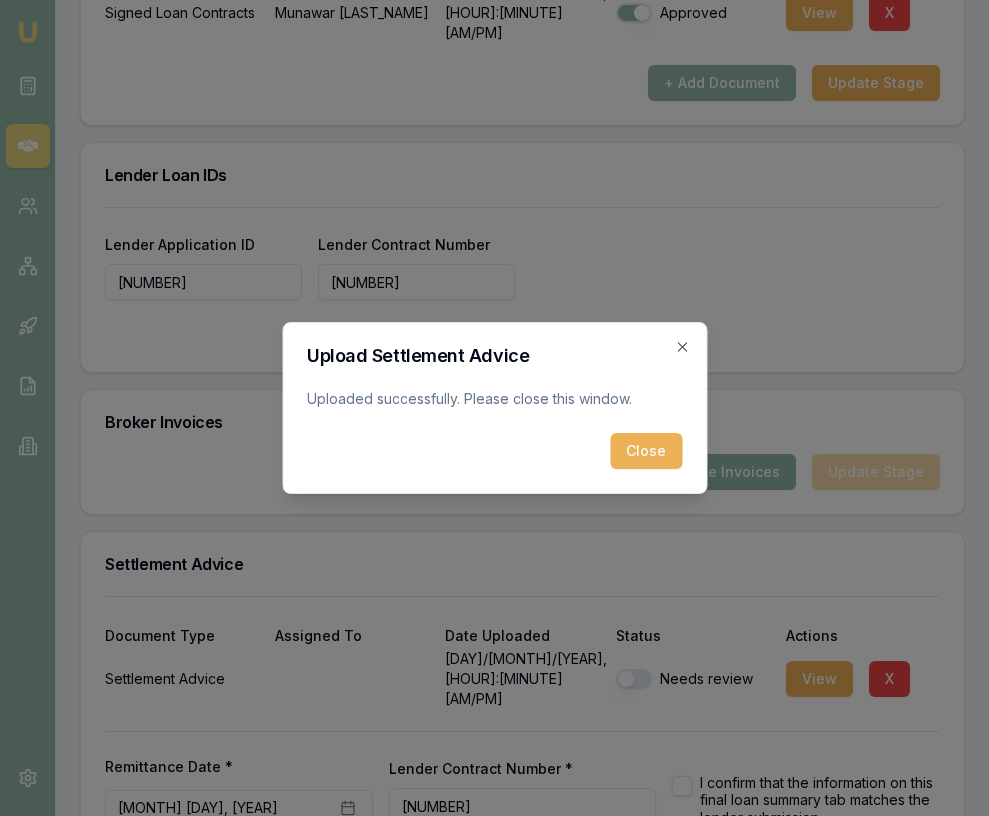 click on "Close" at bounding box center (646, 451) 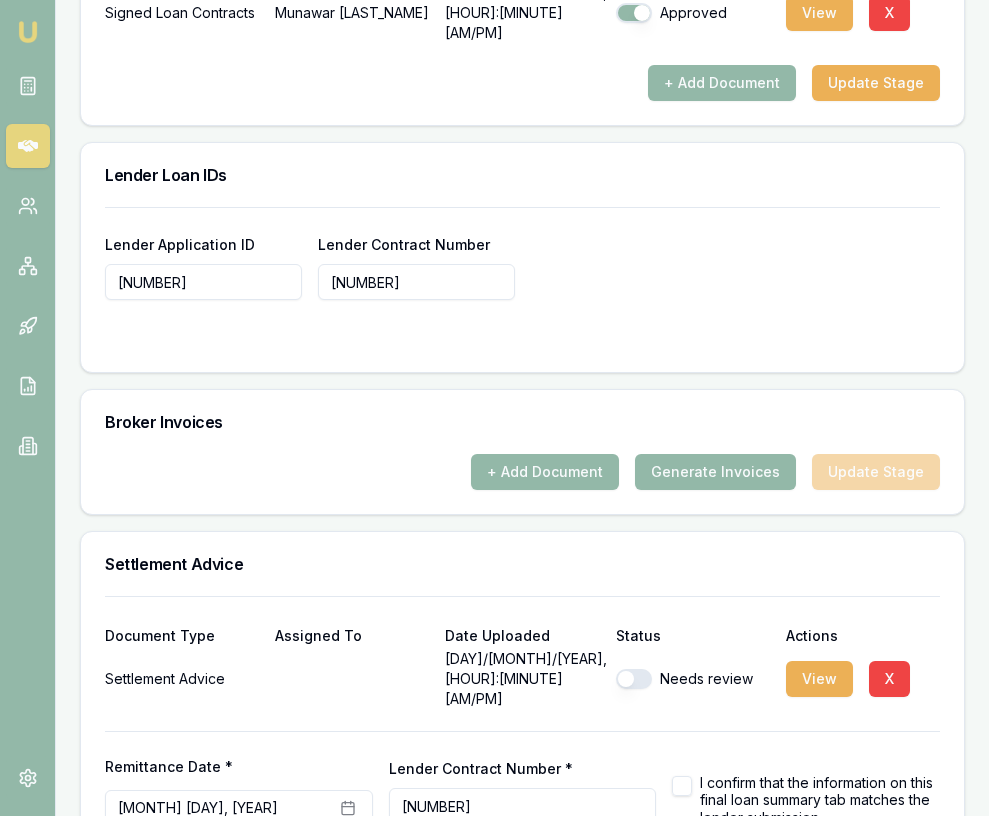 click at bounding box center [634, 679] 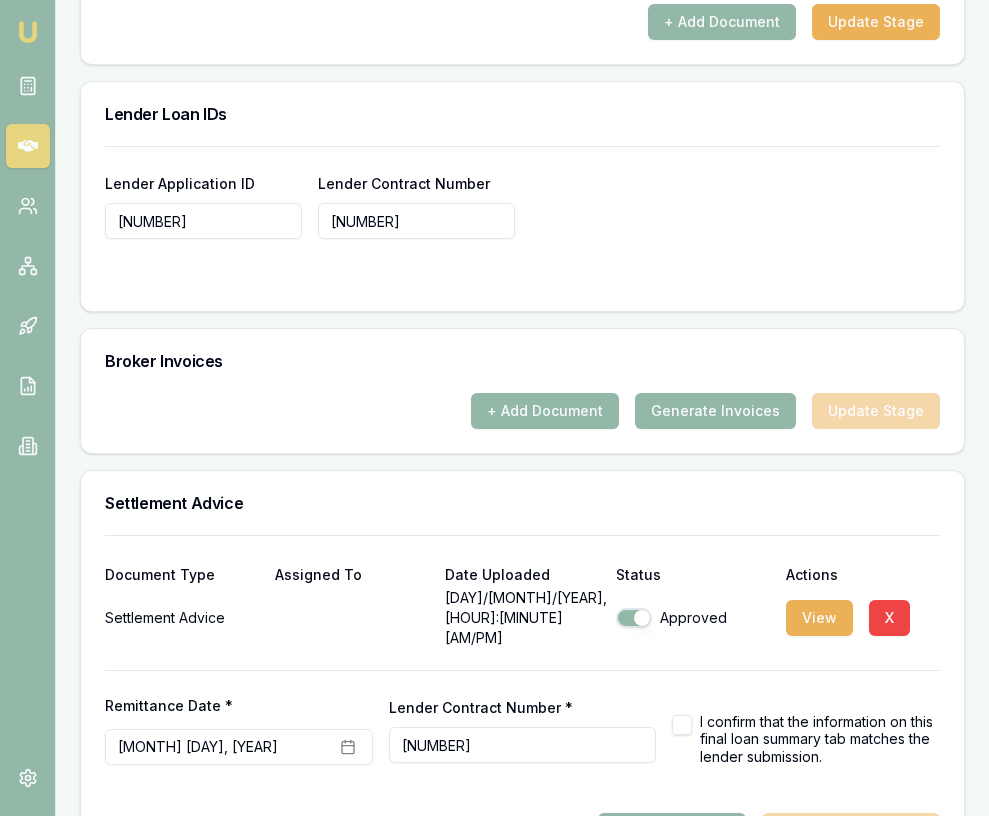scroll, scrollTop: 1905, scrollLeft: 0, axis: vertical 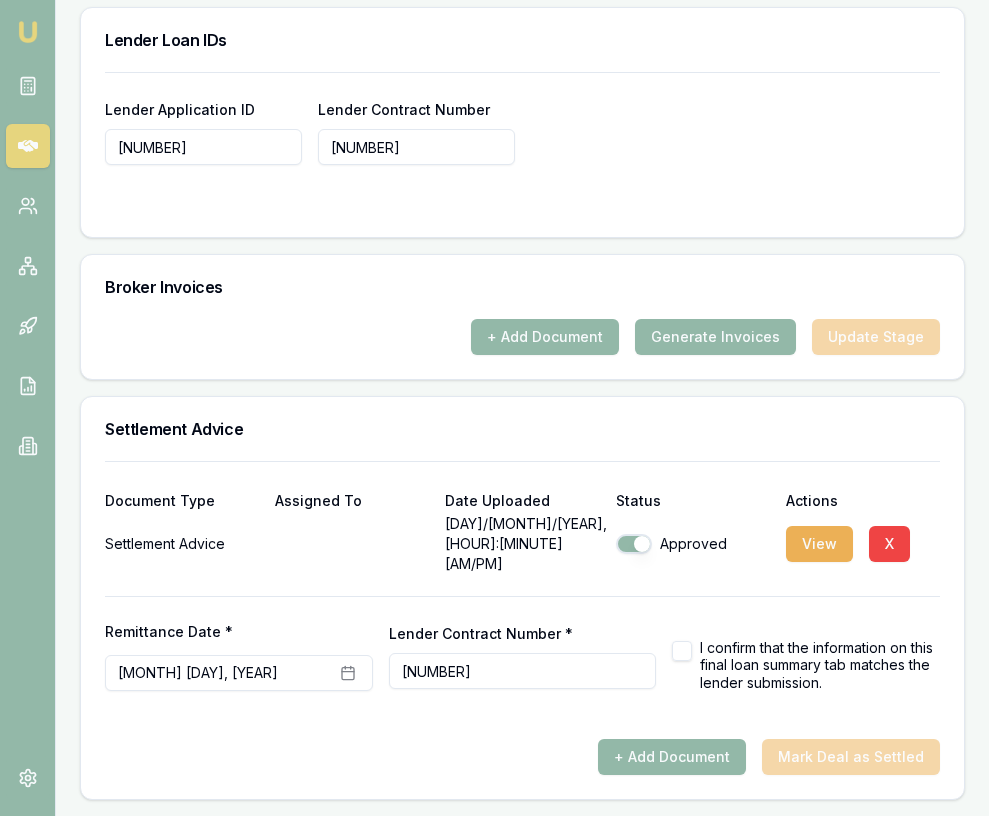 click at bounding box center (682, 651) 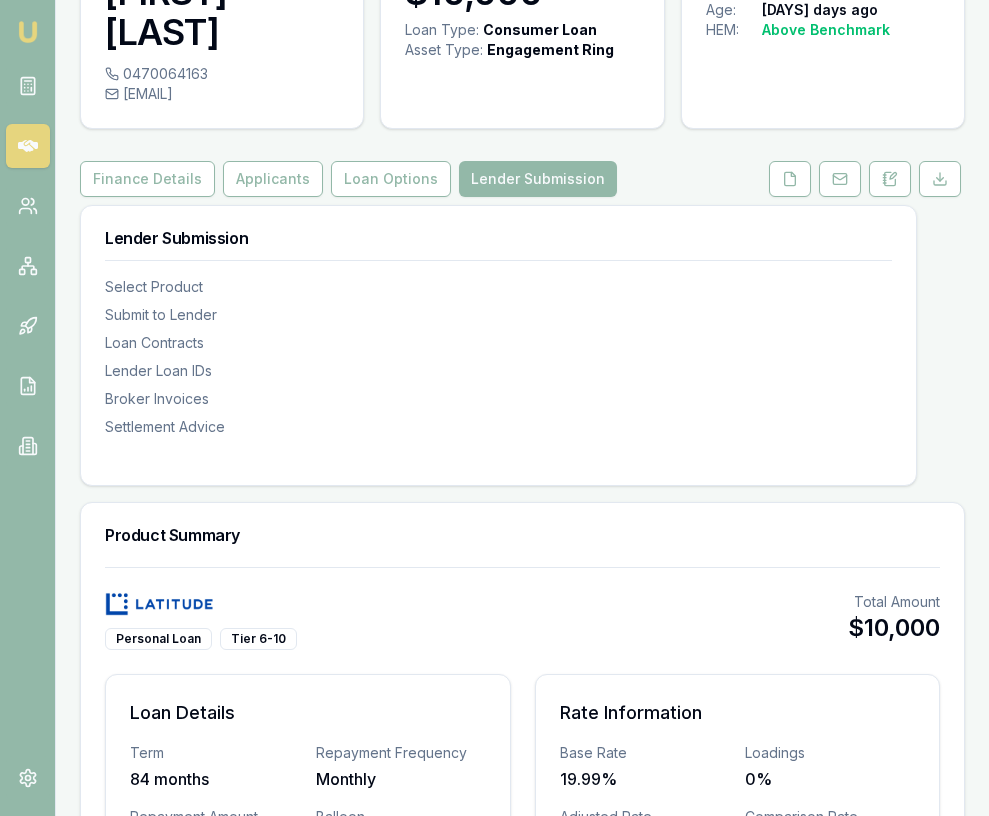 scroll, scrollTop: 0, scrollLeft: 0, axis: both 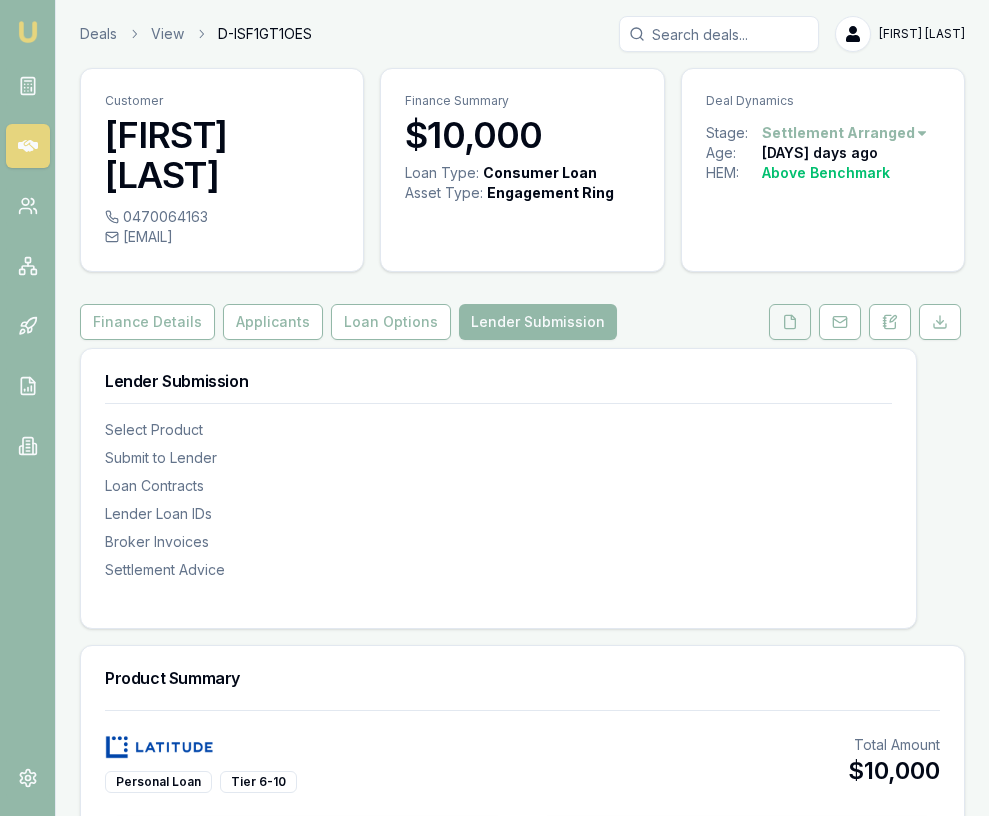 click 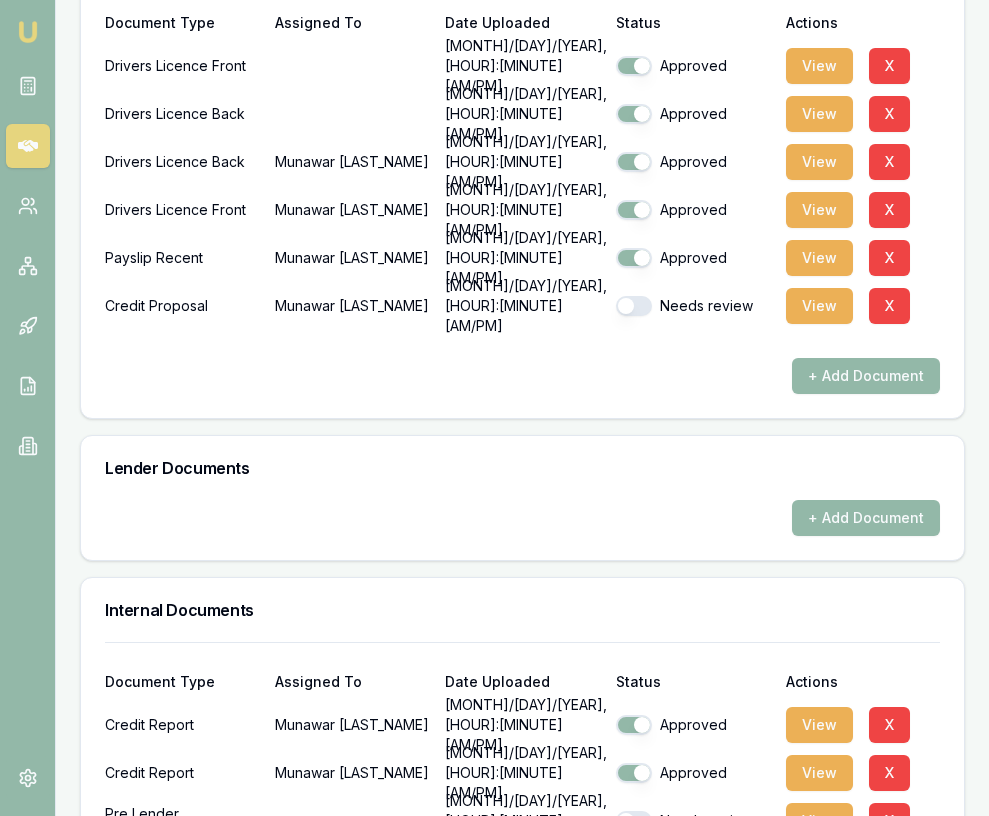scroll, scrollTop: 905, scrollLeft: 0, axis: vertical 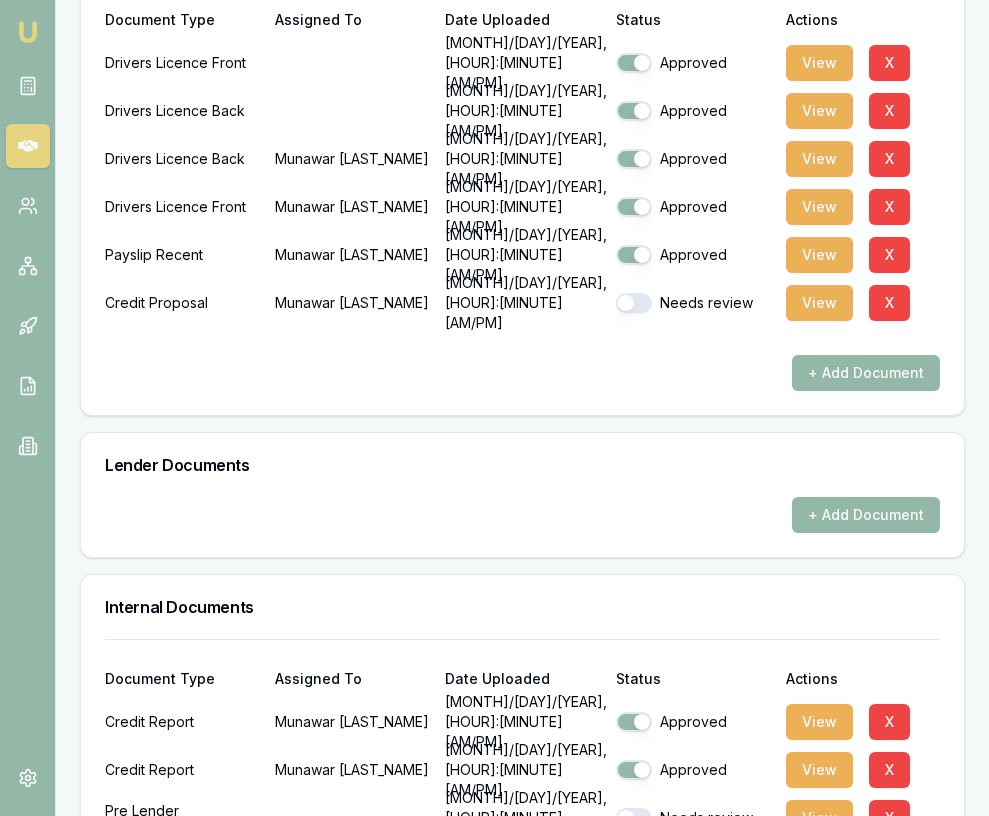 click on "Needs review" at bounding box center [693, 303] 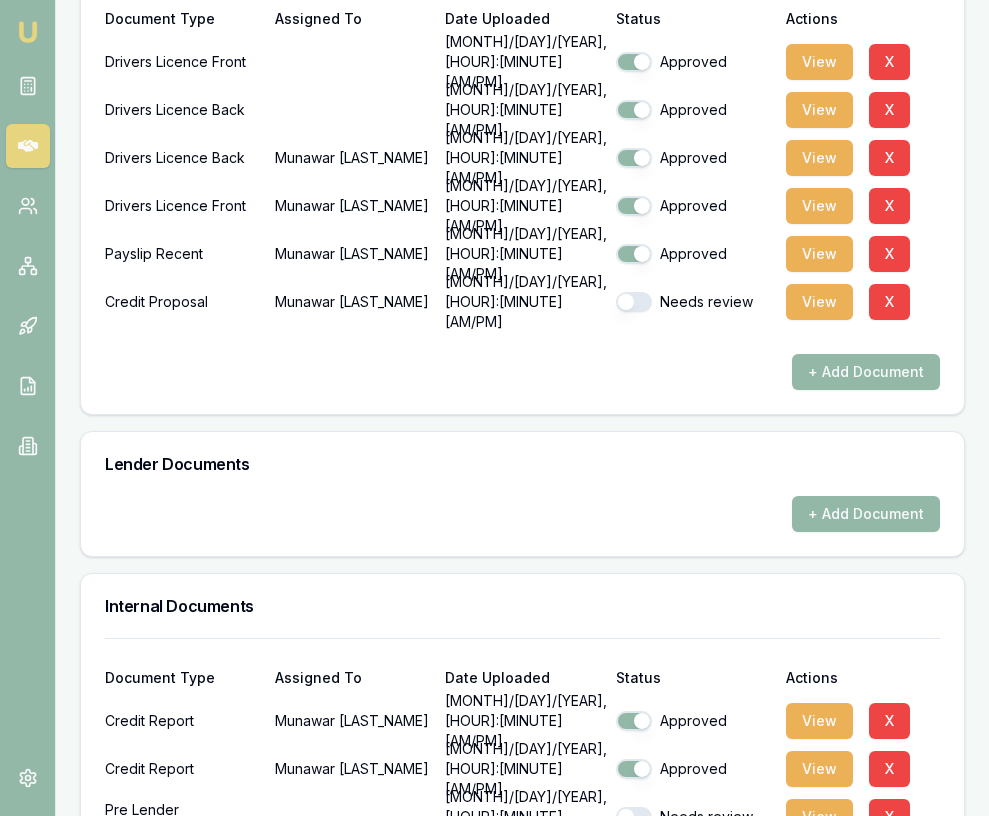 scroll, scrollTop: 908, scrollLeft: 0, axis: vertical 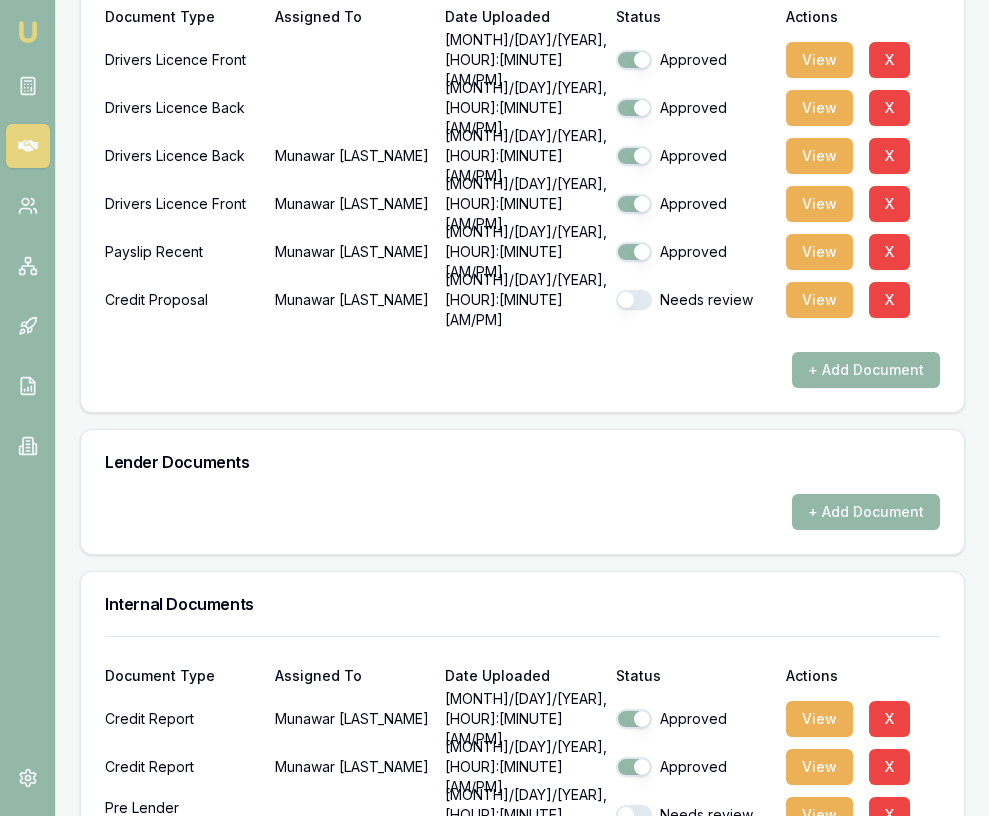 click at bounding box center (634, 300) 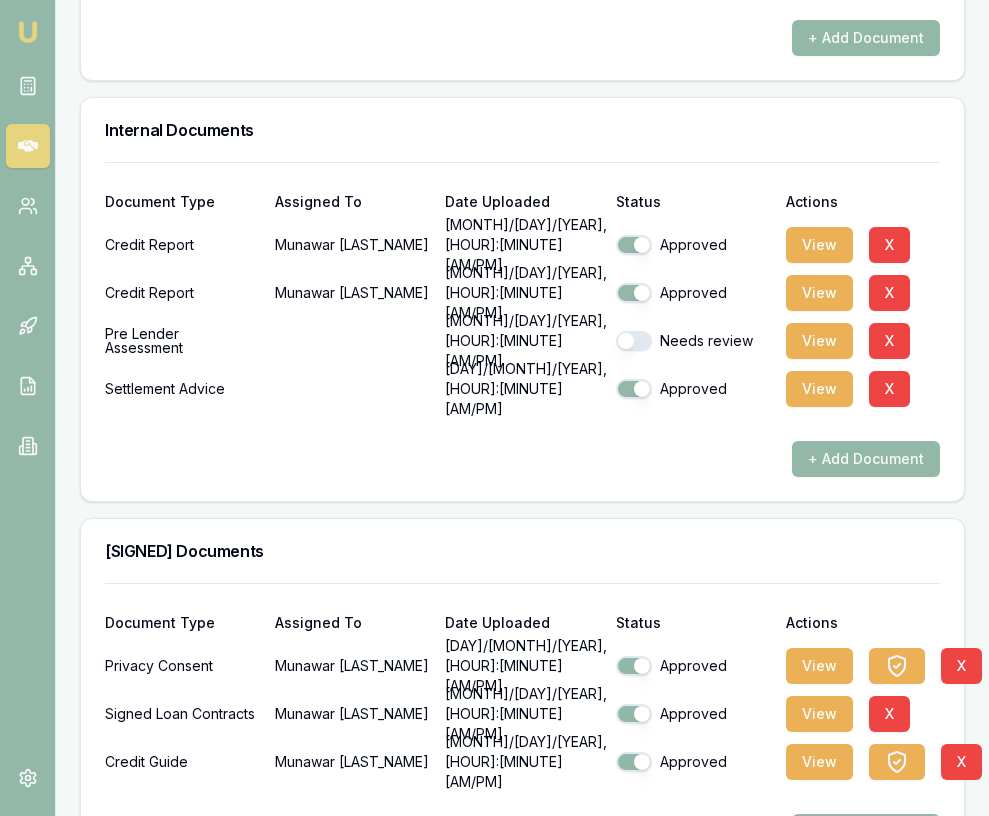 click at bounding box center [634, 341] 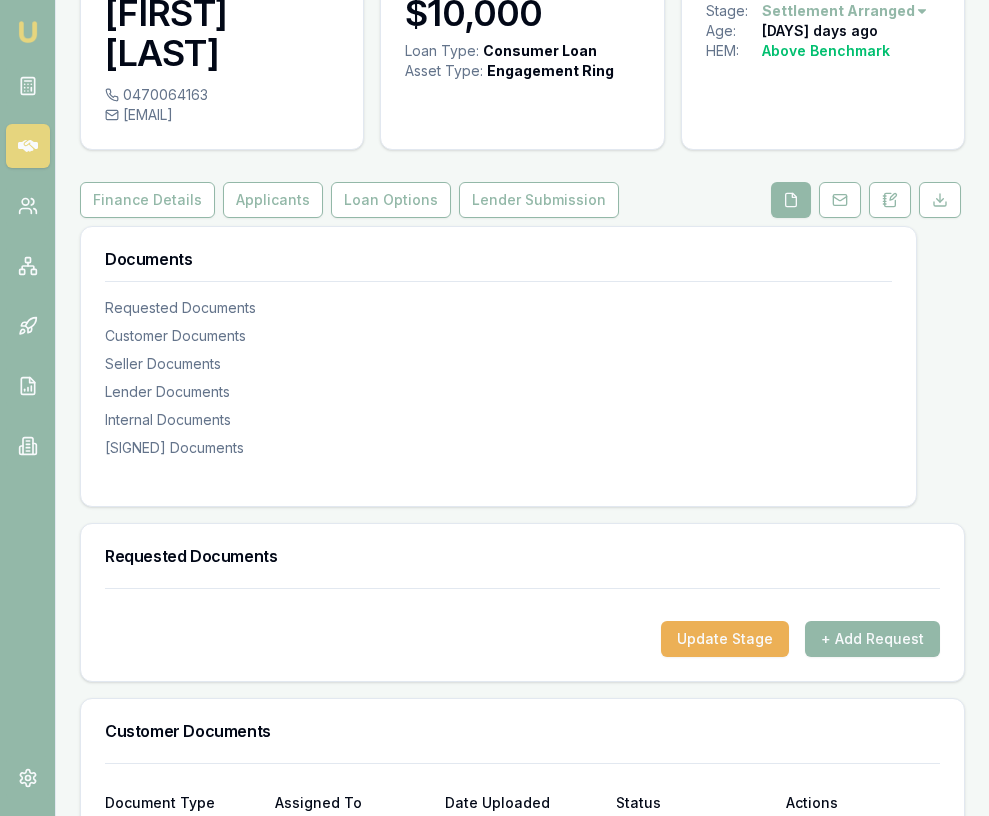 scroll, scrollTop: 0, scrollLeft: 0, axis: both 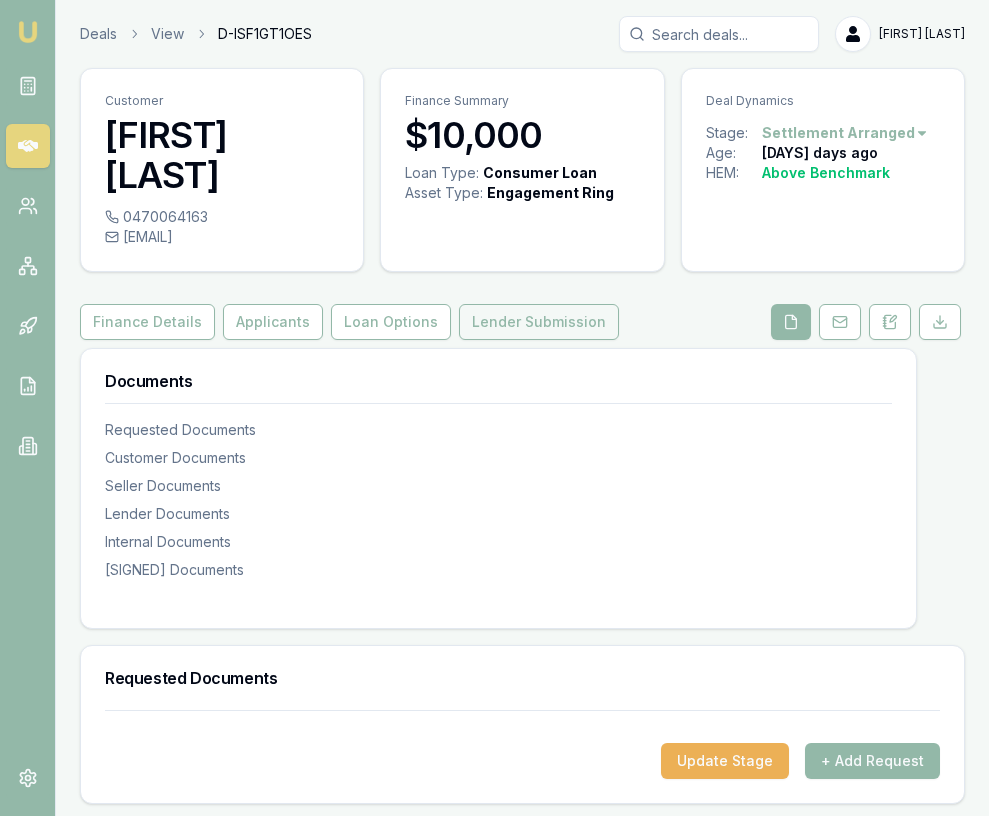 click on "Lender Submission" at bounding box center (539, 322) 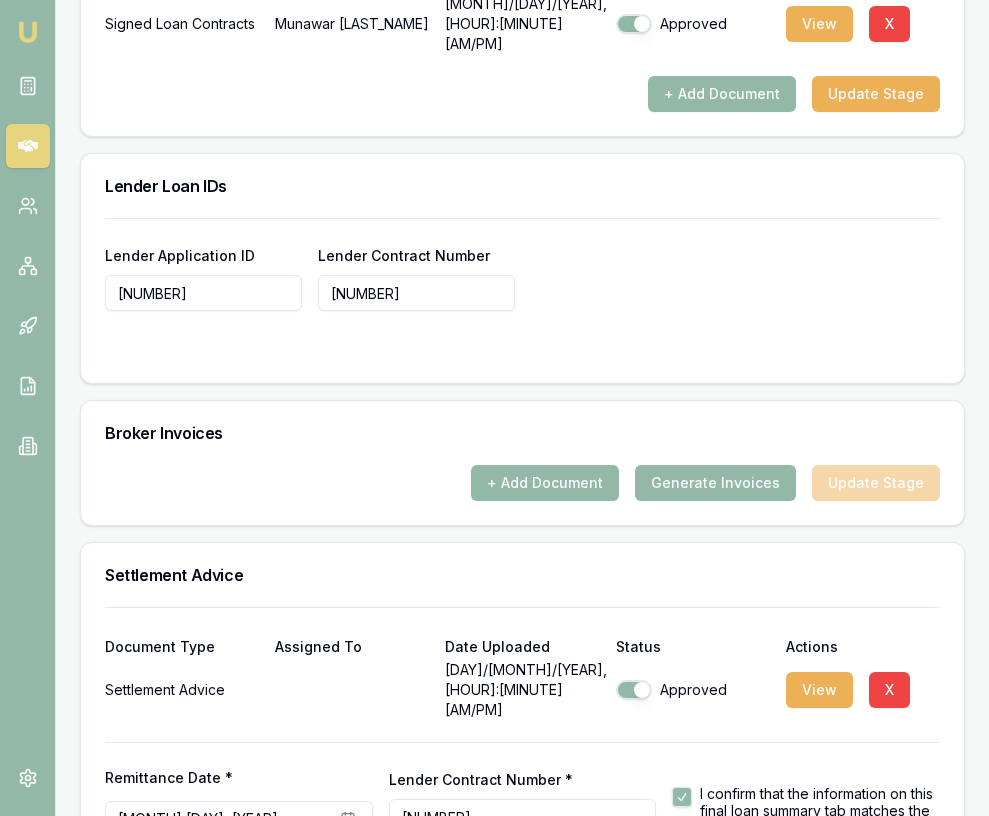 scroll, scrollTop: 1905, scrollLeft: 0, axis: vertical 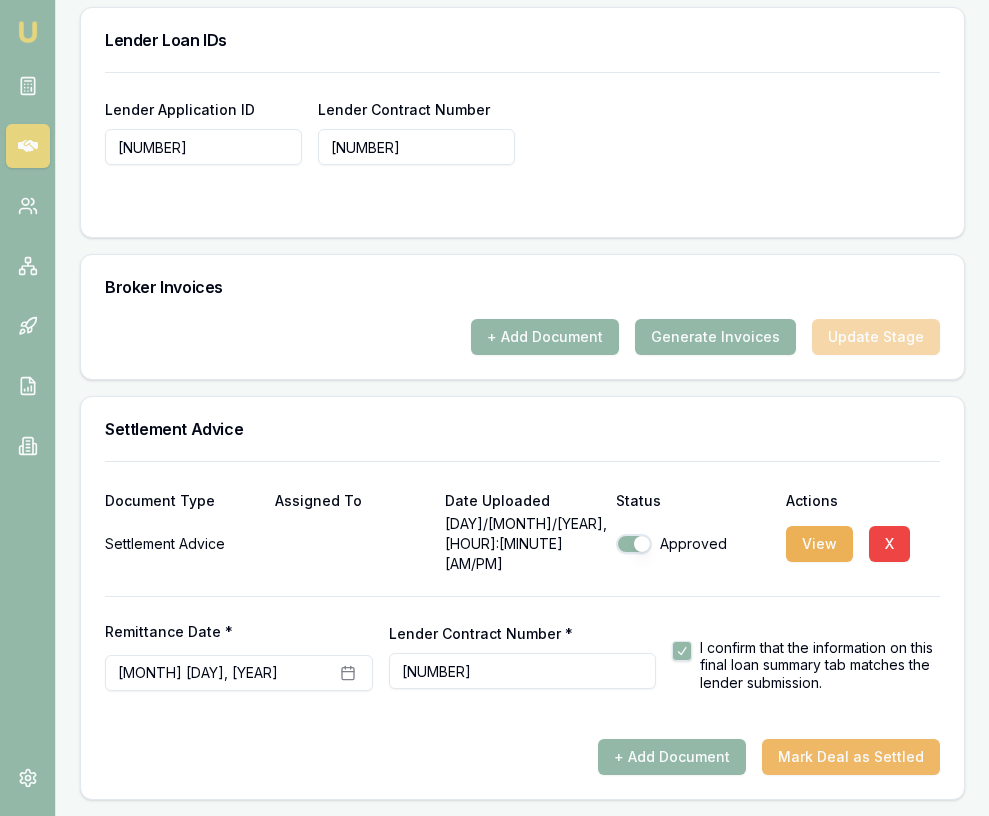 click on "Mark Deal as Settled" at bounding box center [851, 757] 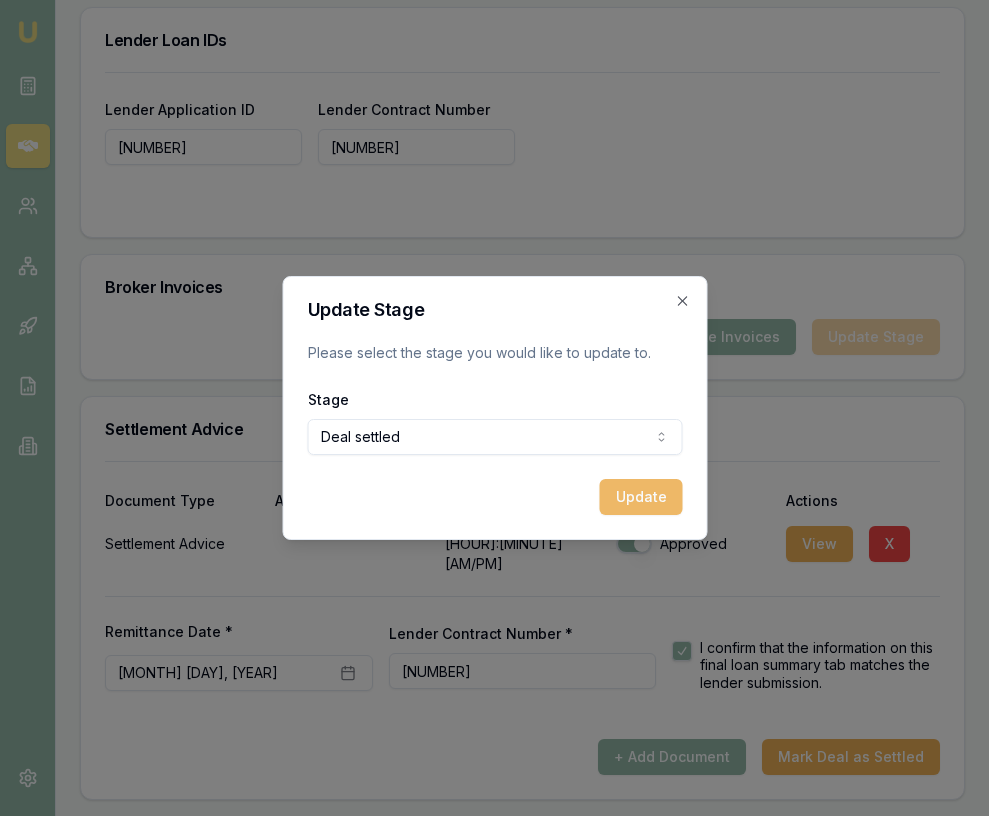 click on "Update" at bounding box center [640, 497] 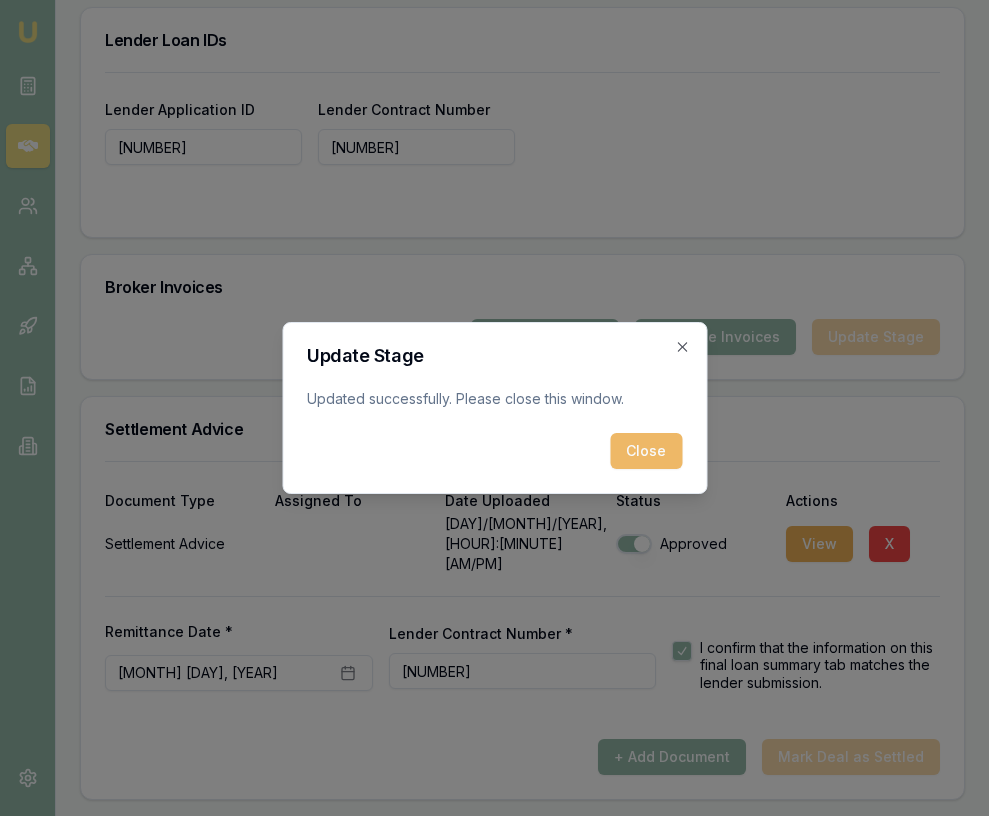 click on "Close" at bounding box center (646, 451) 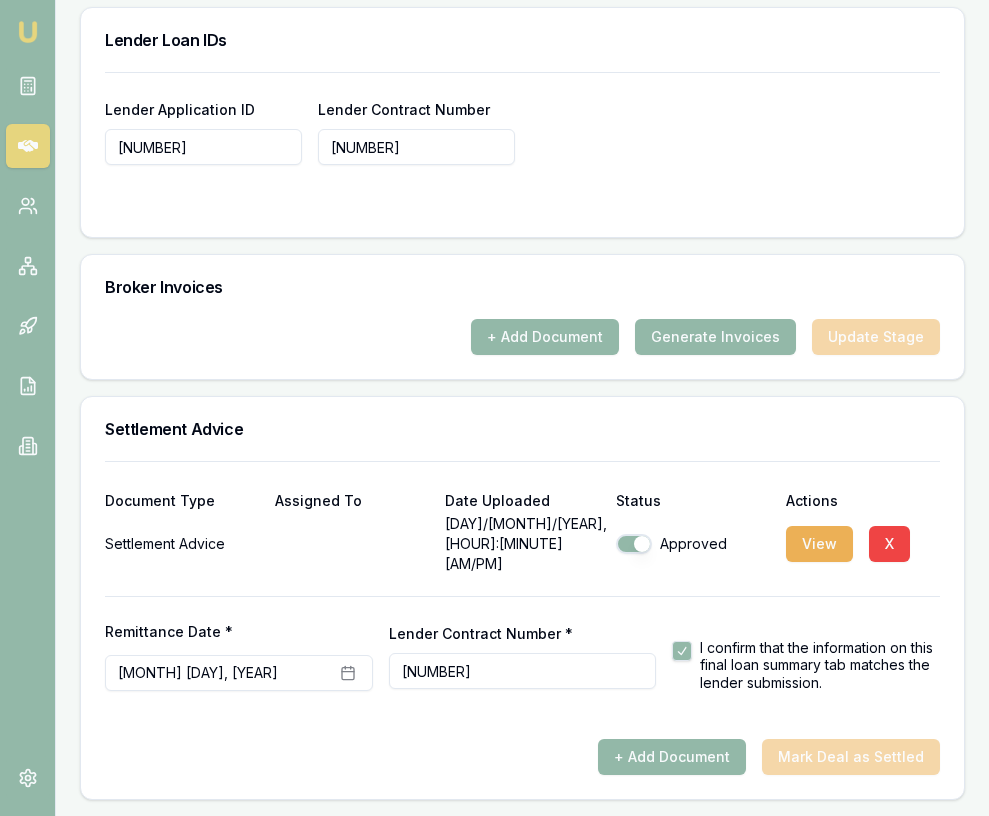 drag, startPoint x: 24, startPoint y: 37, endPoint x: 116, endPoint y: 16, distance: 94.36631 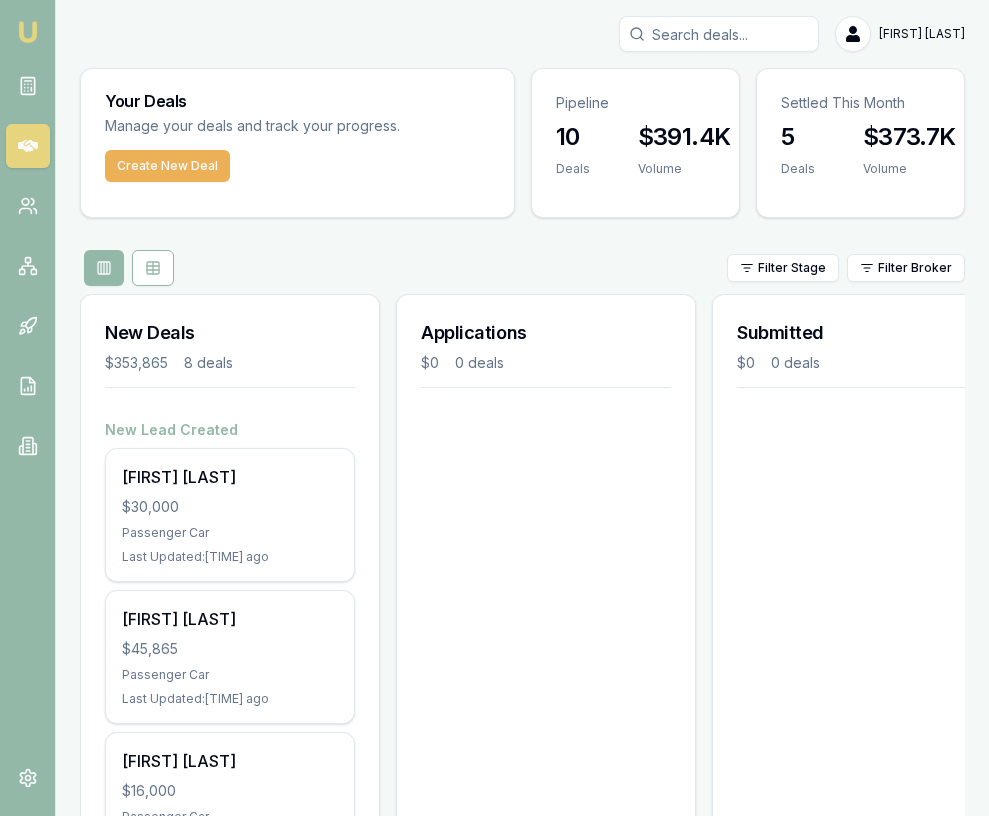 scroll, scrollTop: 0, scrollLeft: 0, axis: both 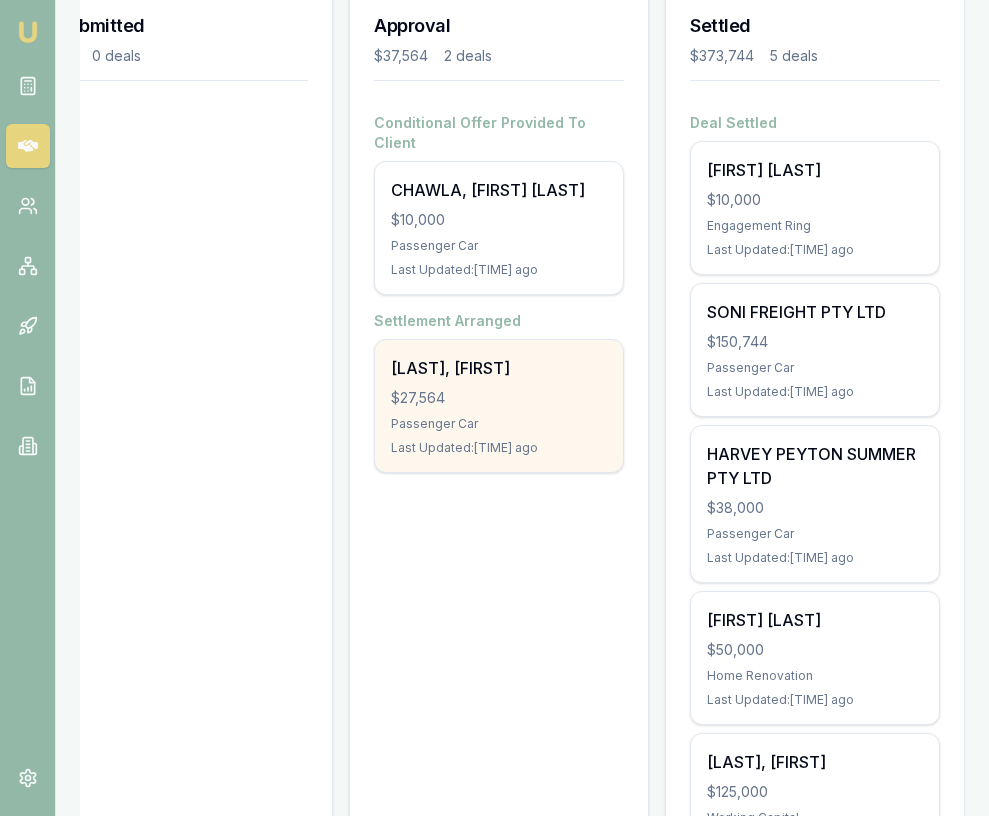 click on "KHANGURA, ARVINDER SINGH" at bounding box center [499, 368] 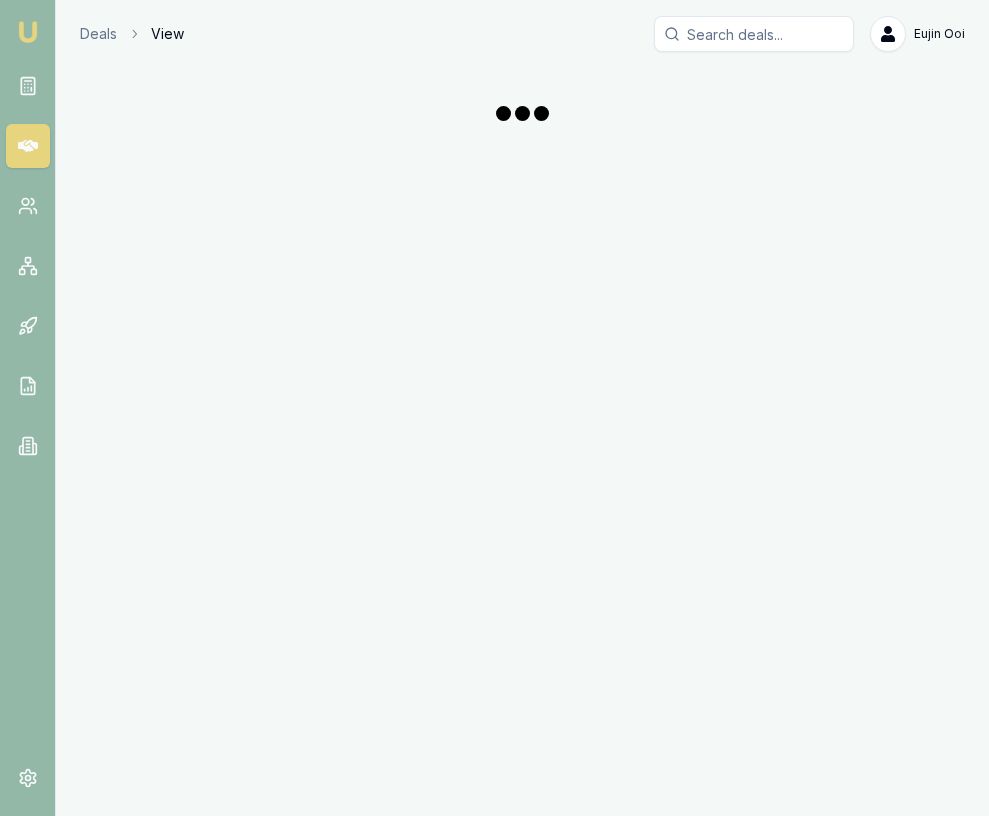 scroll, scrollTop: 0, scrollLeft: 0, axis: both 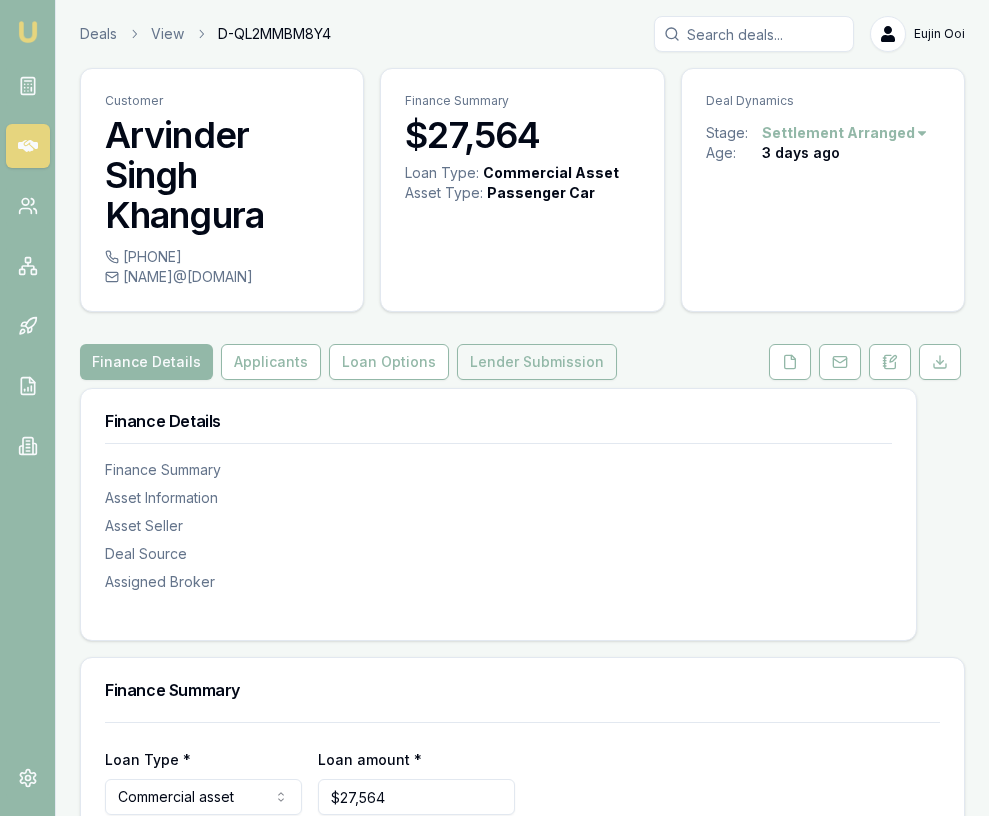 click on "Lender Submission" at bounding box center (537, 362) 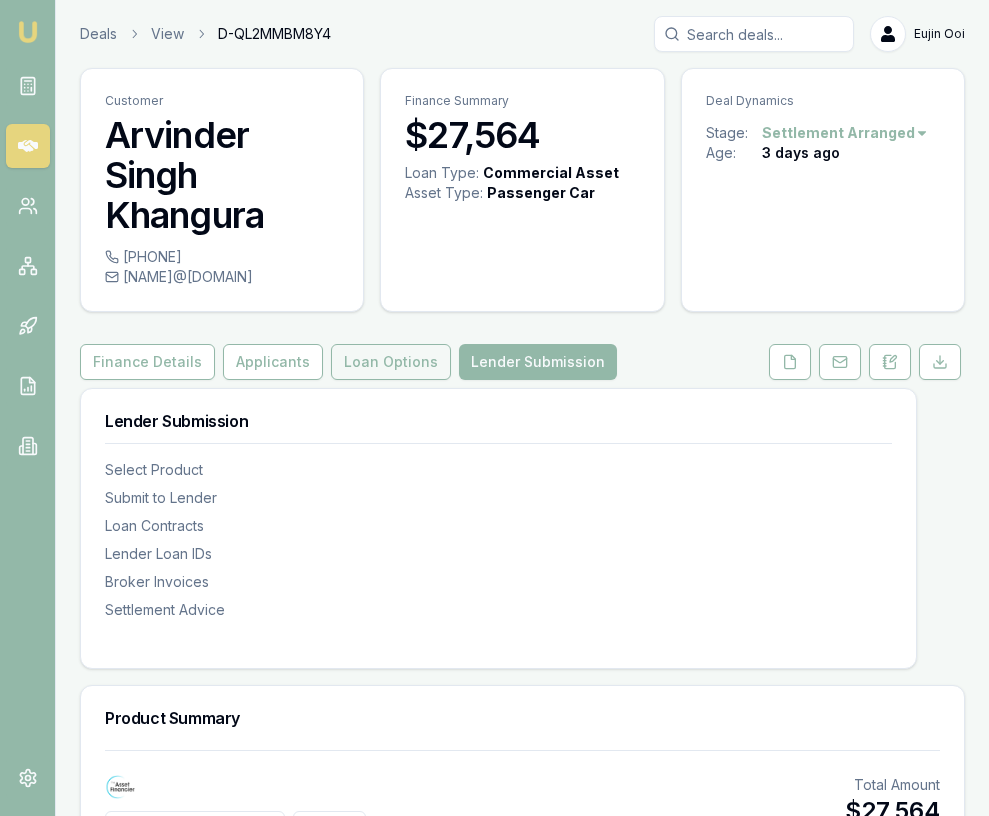 click on "Loan Options" at bounding box center (391, 362) 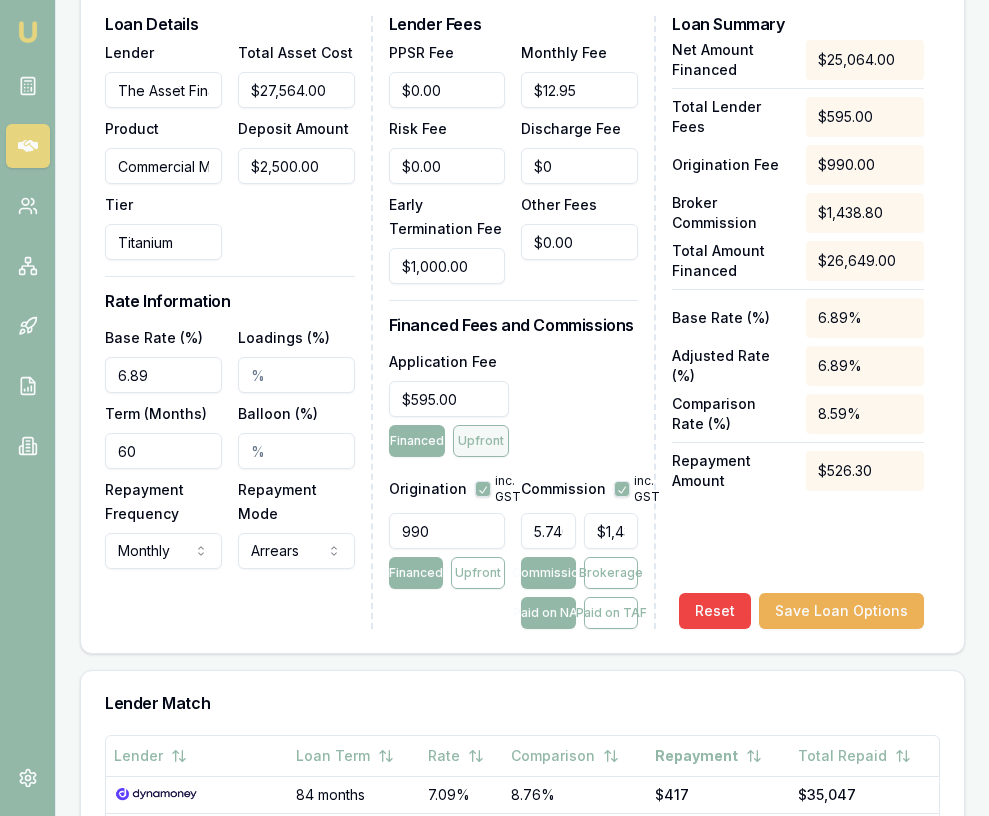 scroll, scrollTop: 881, scrollLeft: 0, axis: vertical 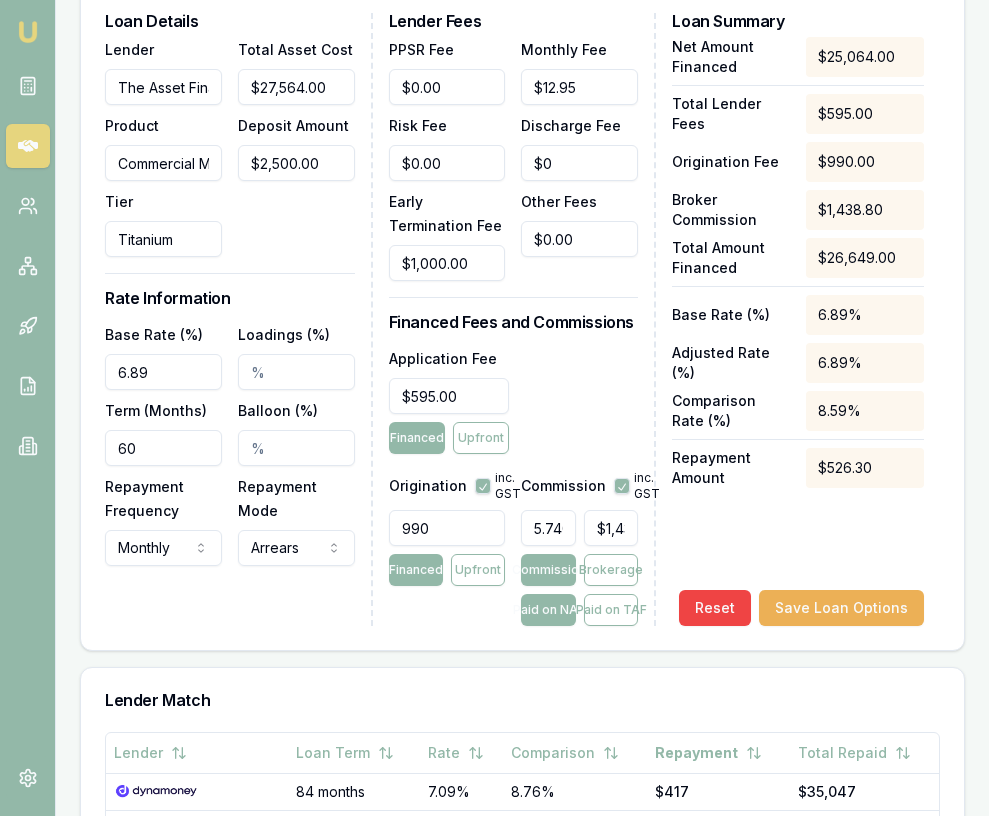 type on "1438" 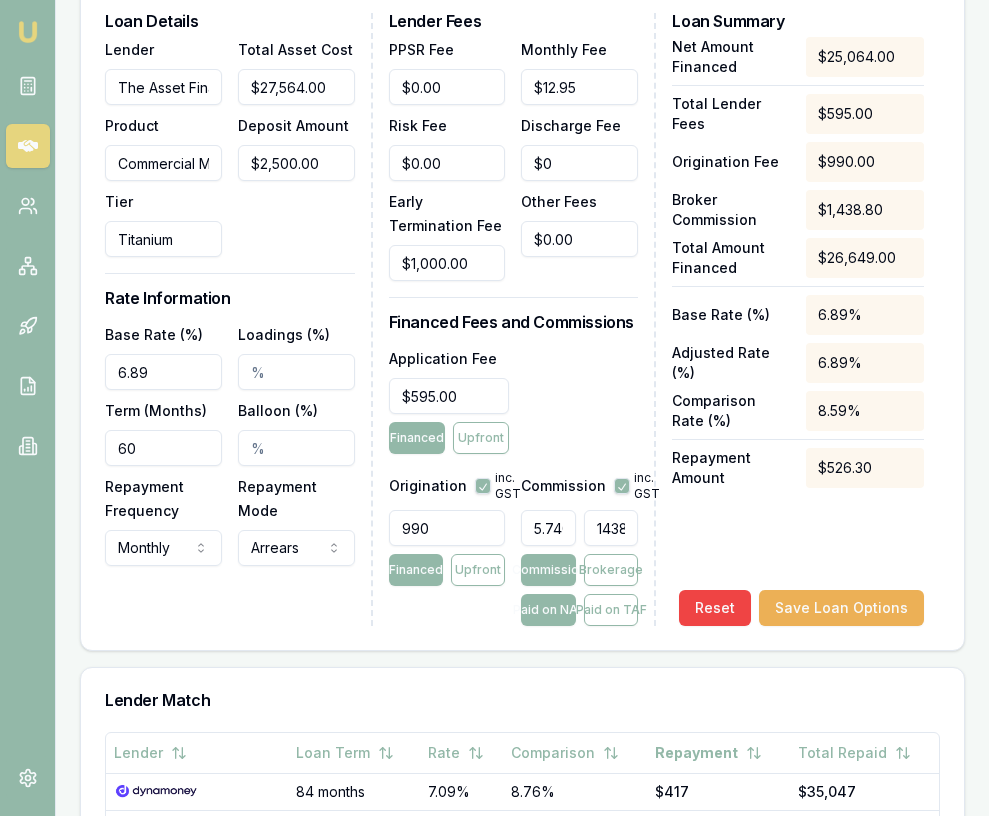 click on "1438" at bounding box center [611, 528] 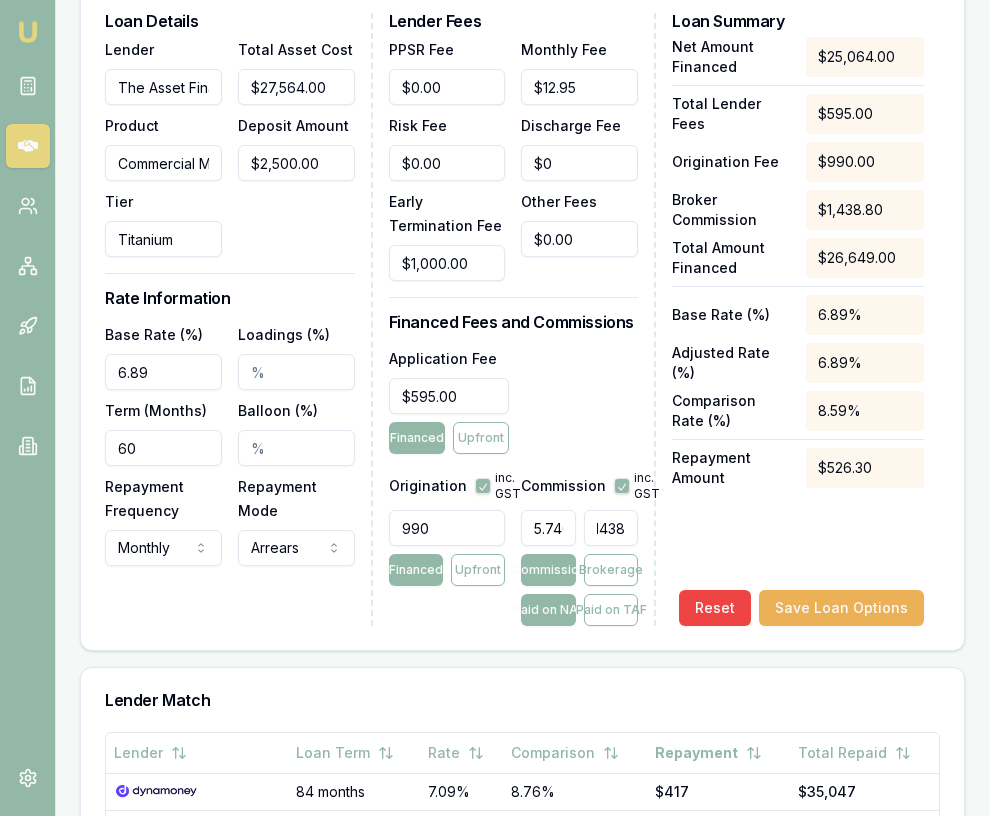 type on "0.5705394190871369" 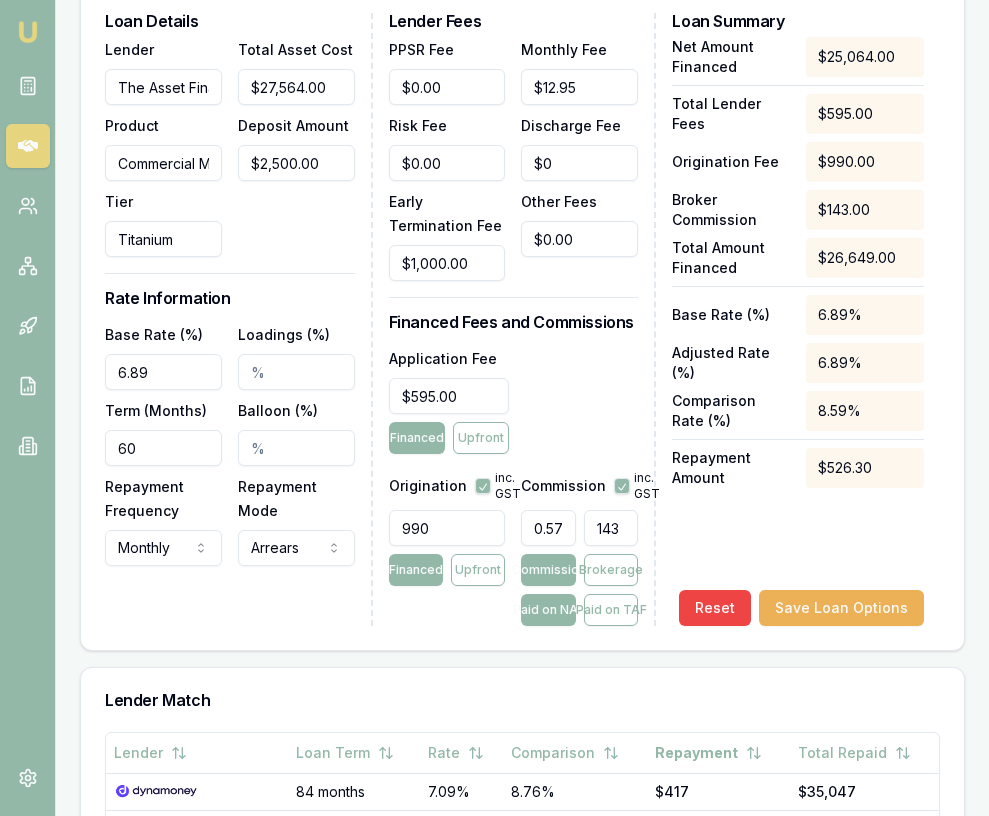scroll, scrollTop: 0, scrollLeft: 0, axis: both 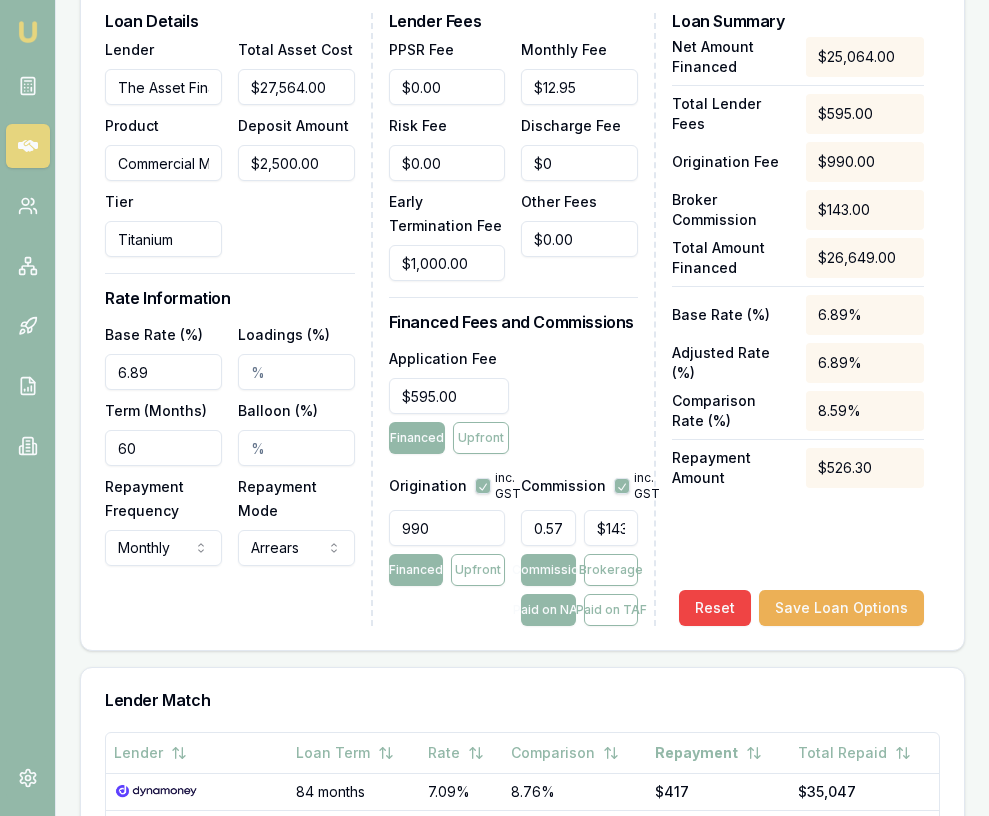 type on "143" 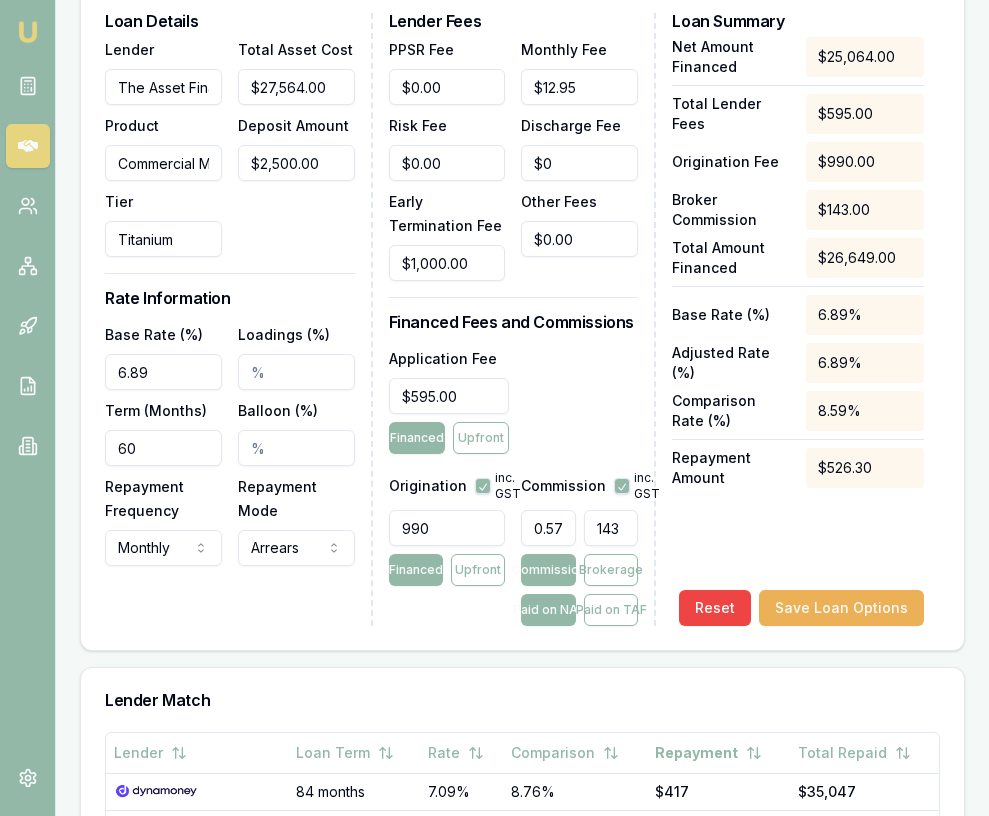 type on "5.741302266198532" 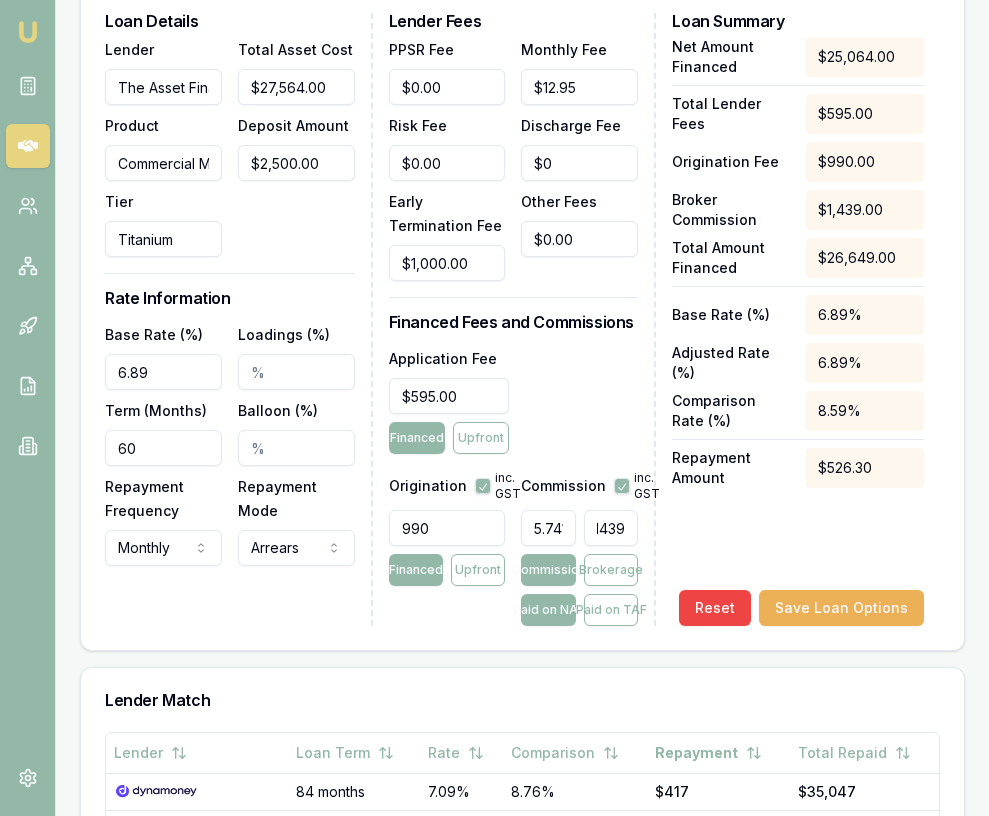 type on "1439." 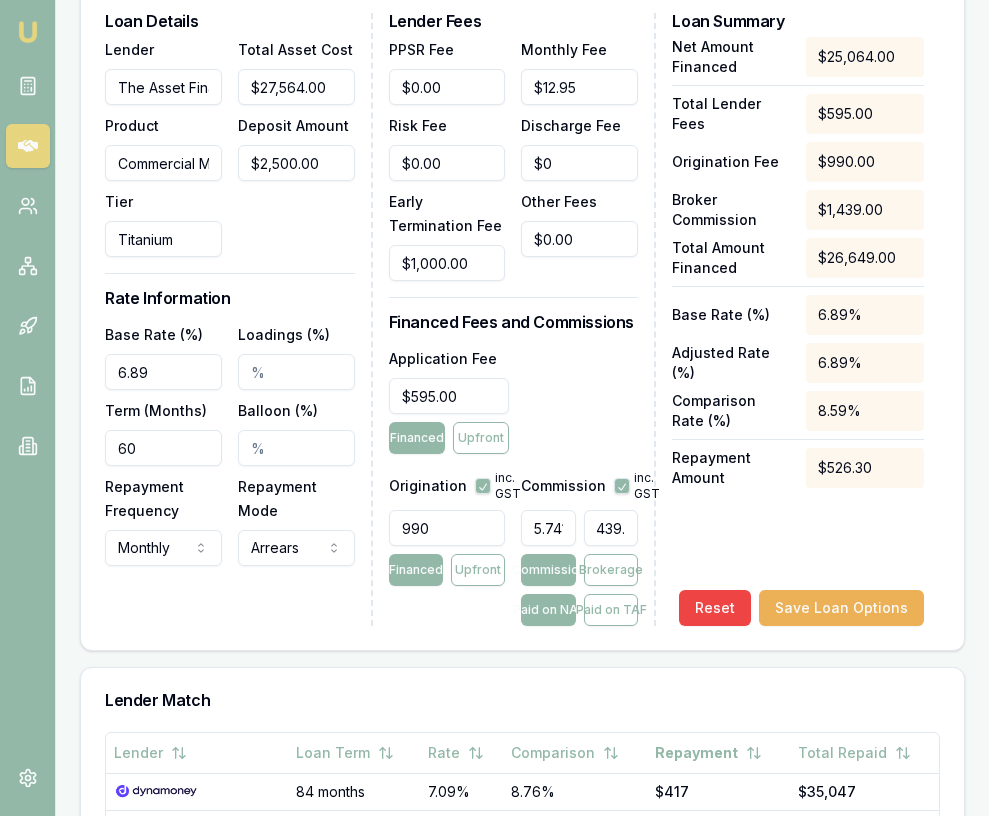 type on "5.7424992020427705" 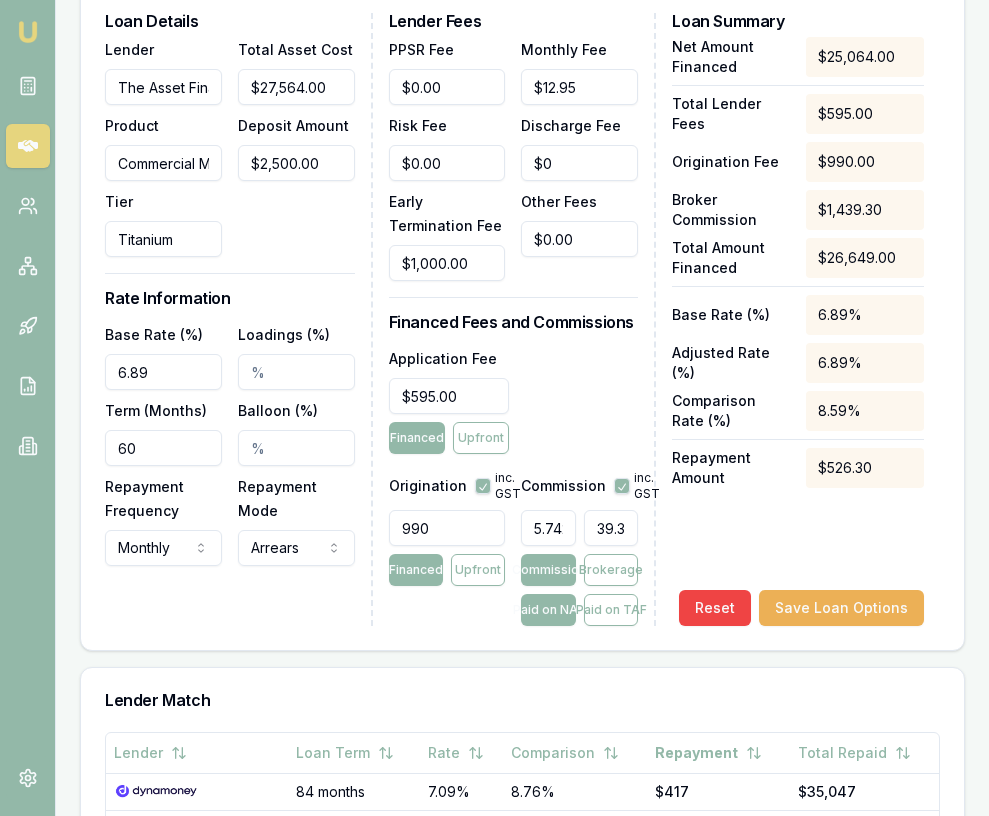 type on "5.742539099904245" 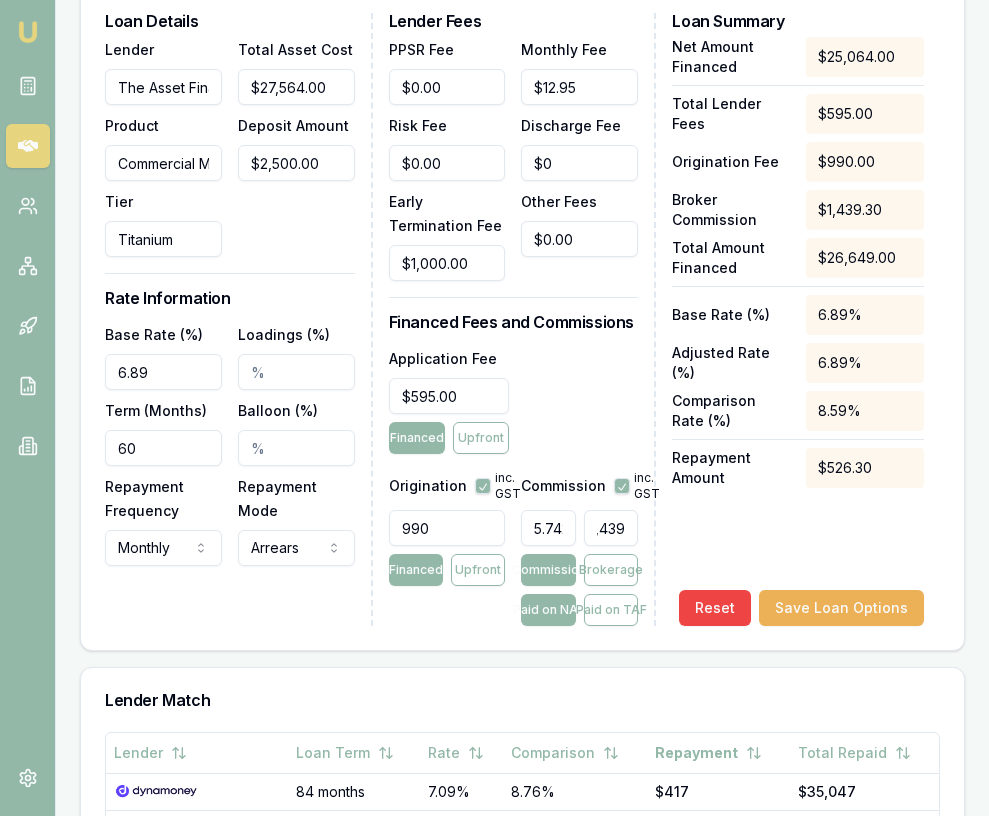 scroll, scrollTop: 0, scrollLeft: 21, axis: horizontal 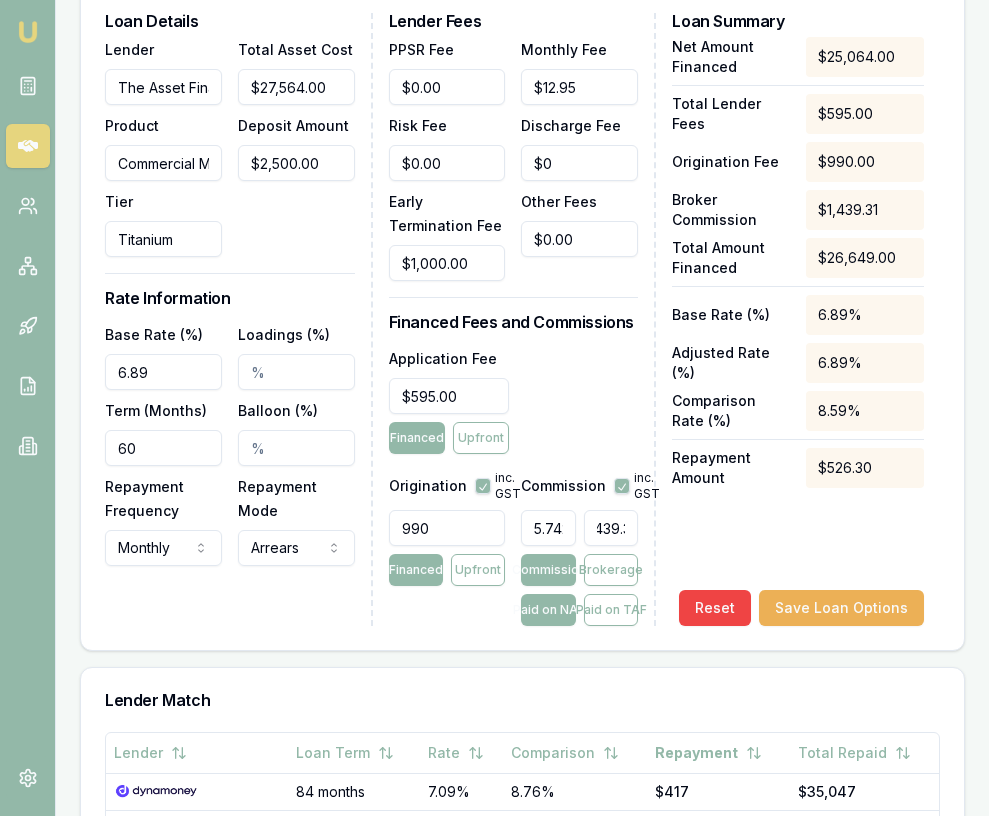 type on "$1,439.31" 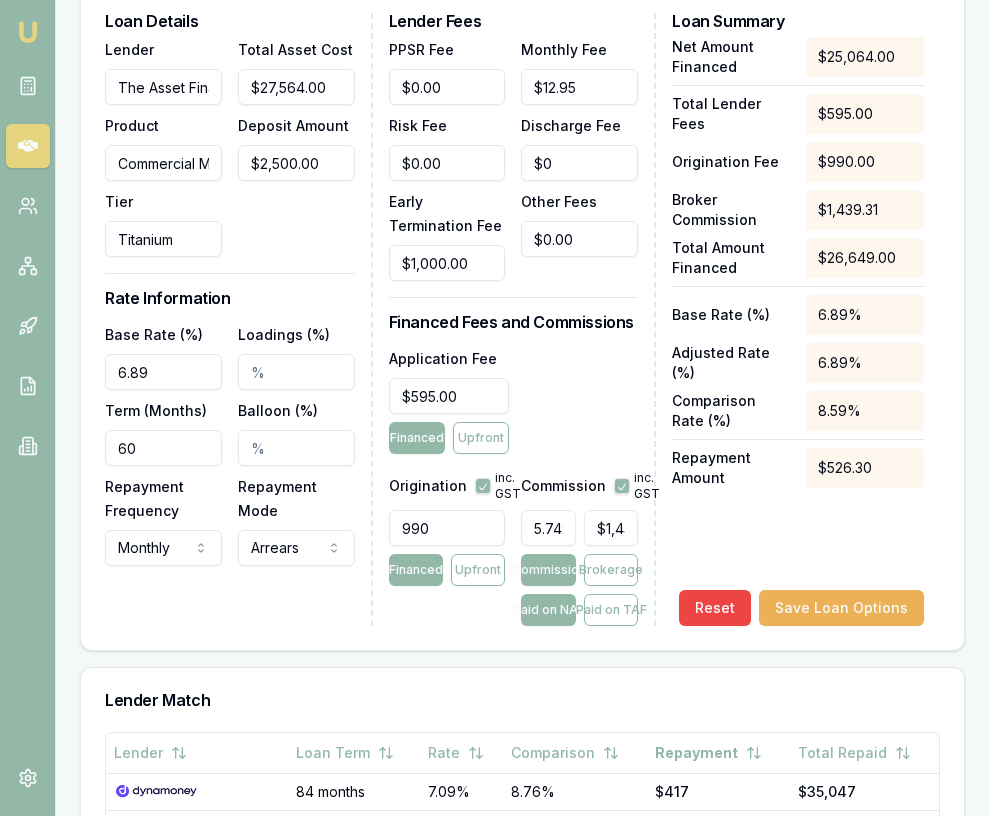 click on "Net Amount Financed $25,064.00 Total Lender Fees $595.00 Origination Fee $990.00 Broker Commission $1,439.31 Total Amount Financed $26,649.00 Base Rate (%) 6.89% Adjusted Rate (%) 6.89% Comparison Rate (%) 8.59% Repayment Amount $526.30 Reset Save Loan Options" at bounding box center [798, 331] 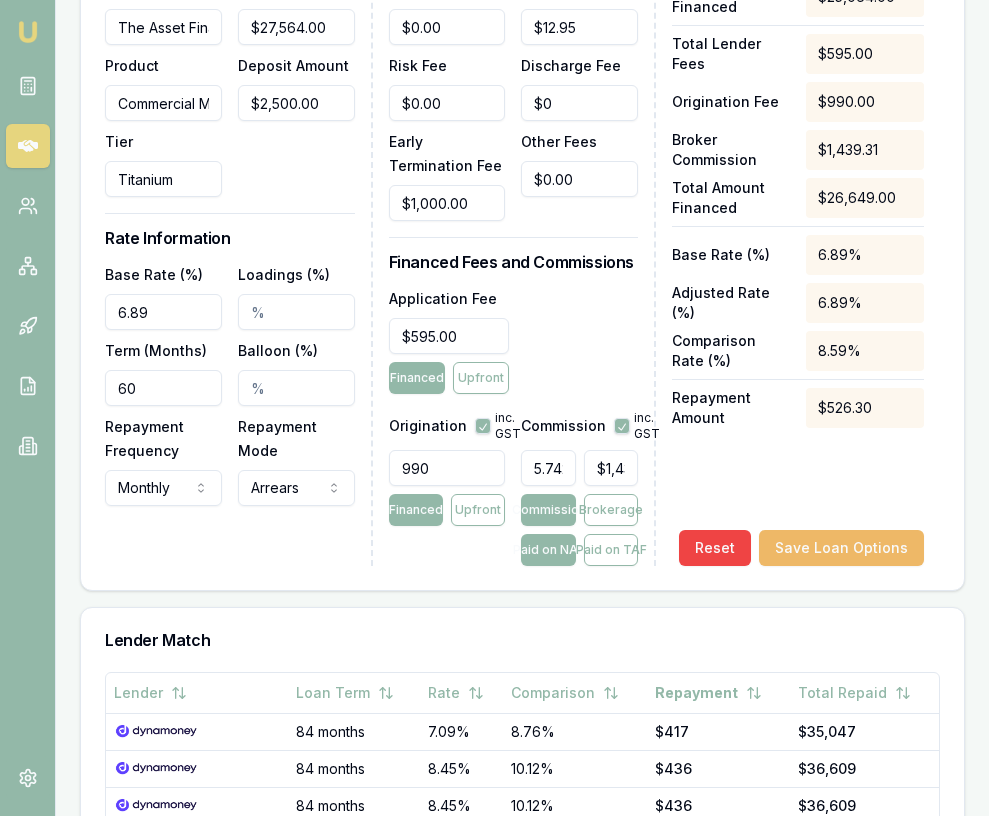 click on "Save Loan Options" at bounding box center (841, 548) 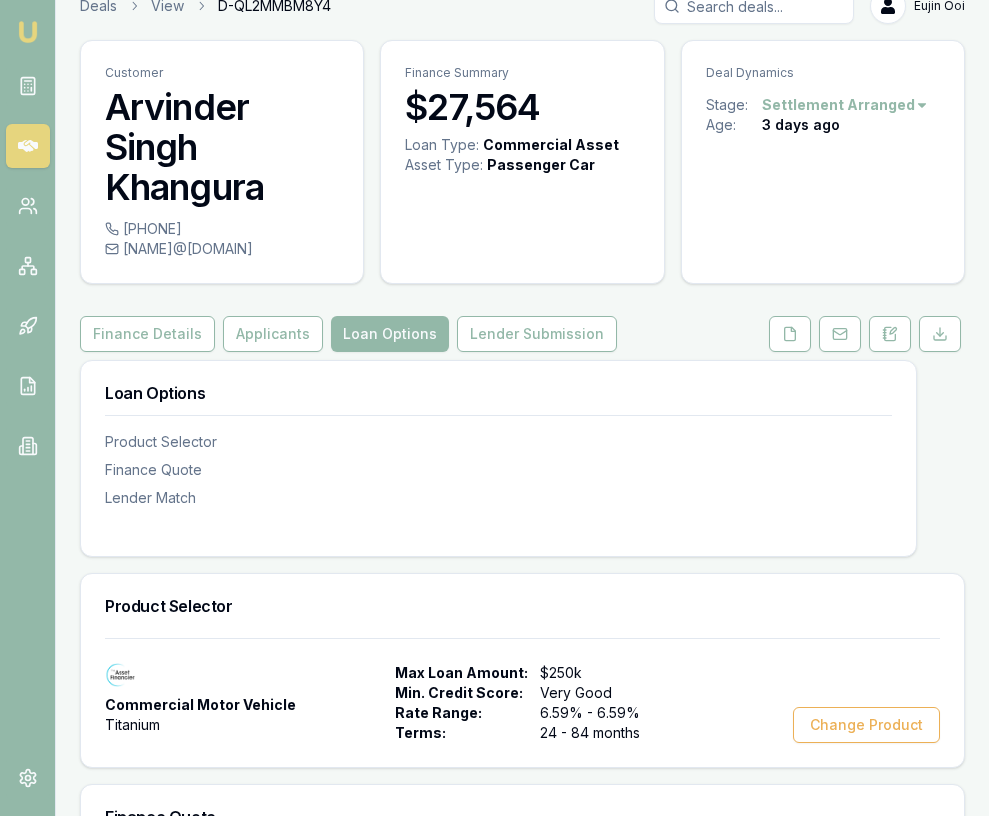 scroll, scrollTop: 29, scrollLeft: 0, axis: vertical 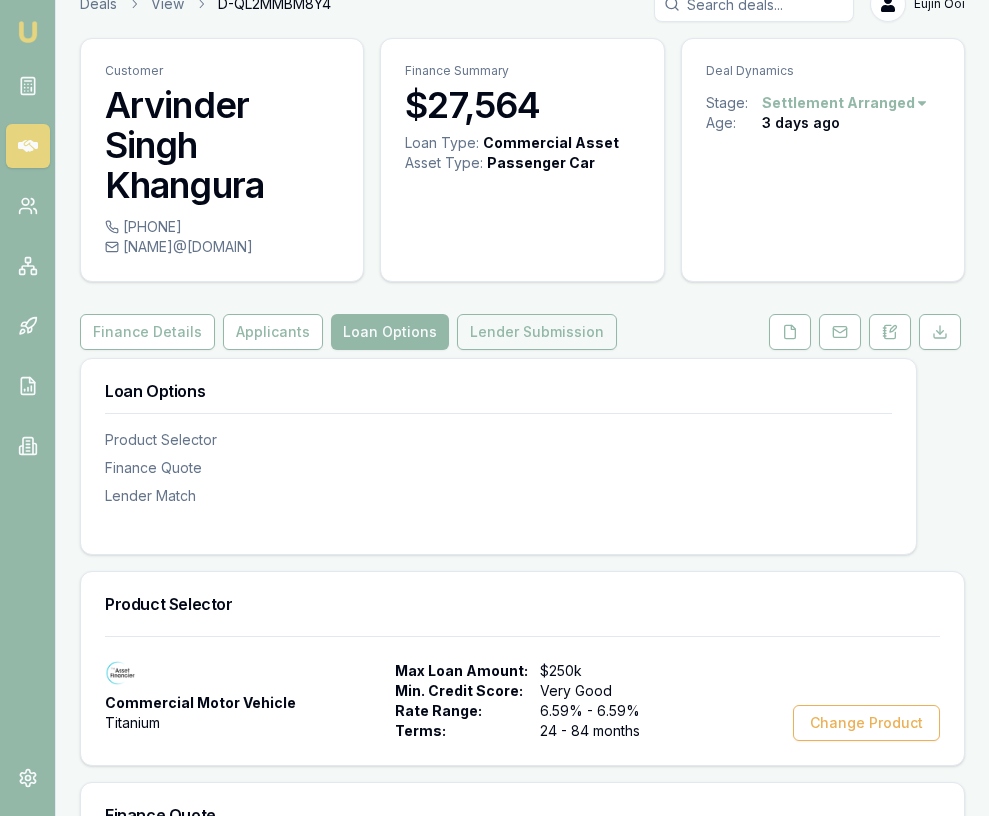 click on "Lender Submission" at bounding box center (537, 332) 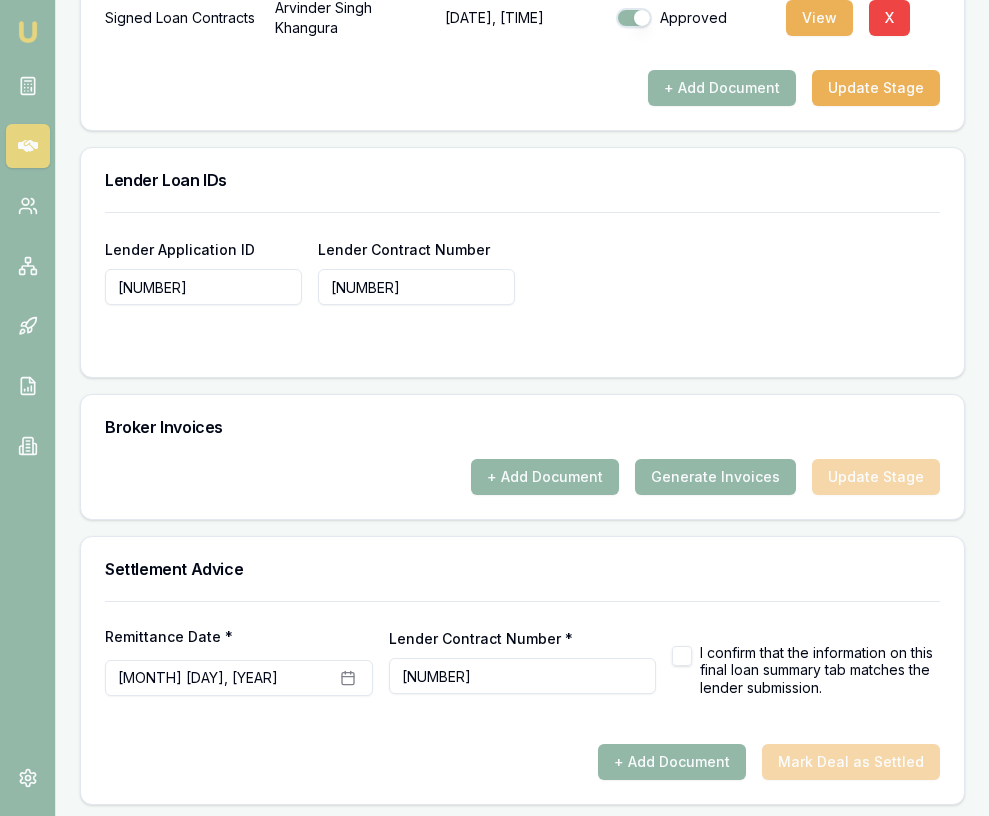 scroll, scrollTop: 1810, scrollLeft: 0, axis: vertical 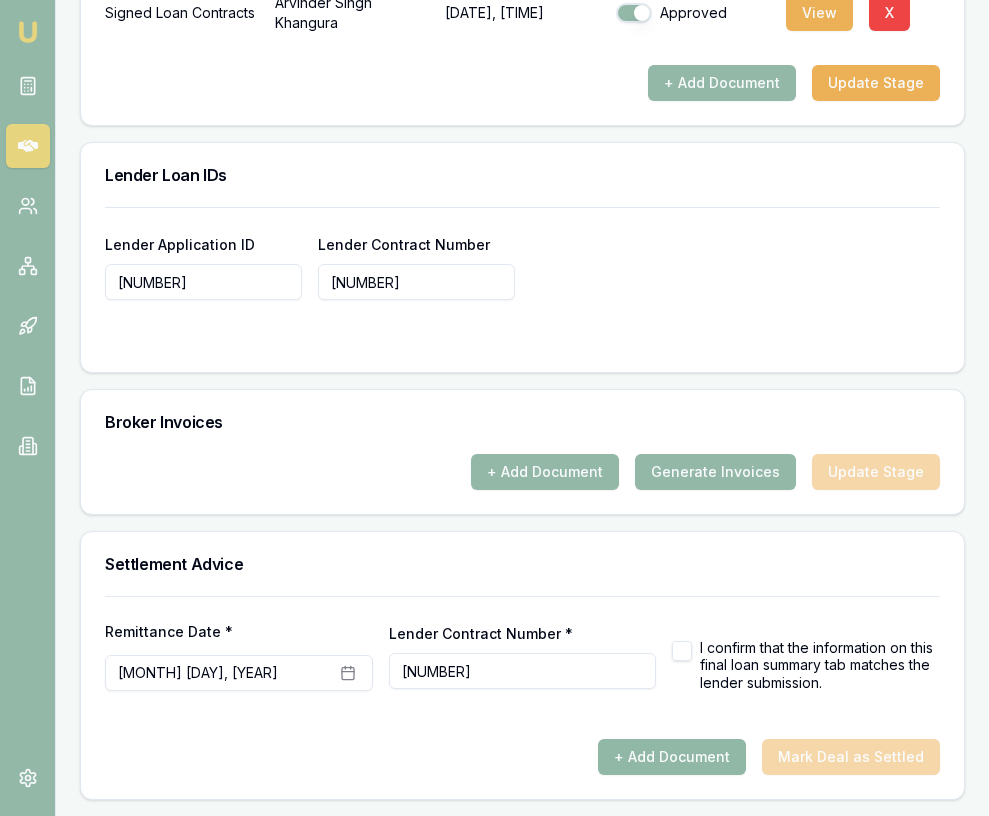 click on "+ Add Document" at bounding box center (672, 757) 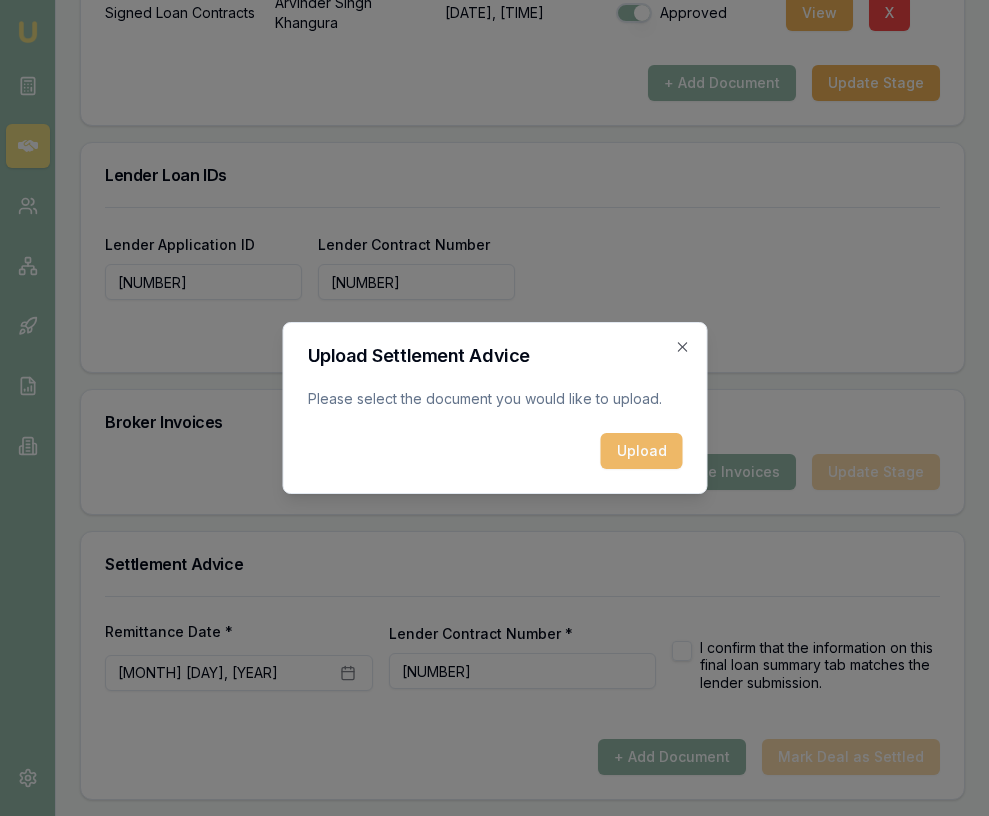 click on "Upload" at bounding box center (641, 451) 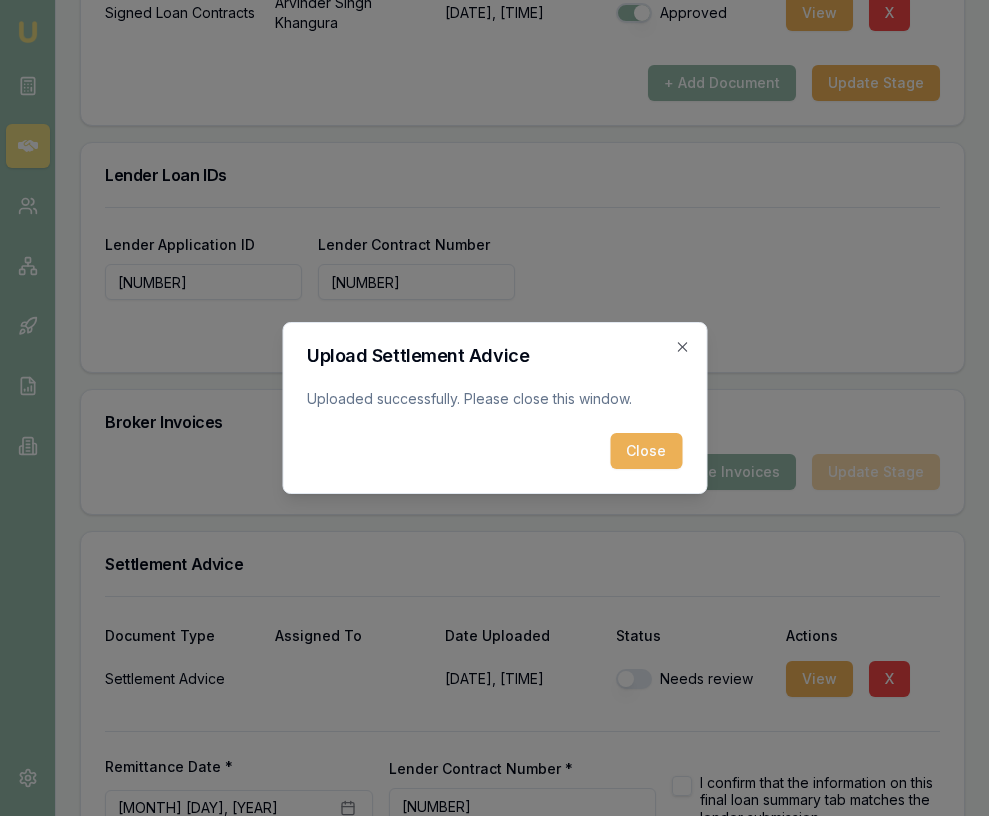 click on "Close" at bounding box center [646, 451] 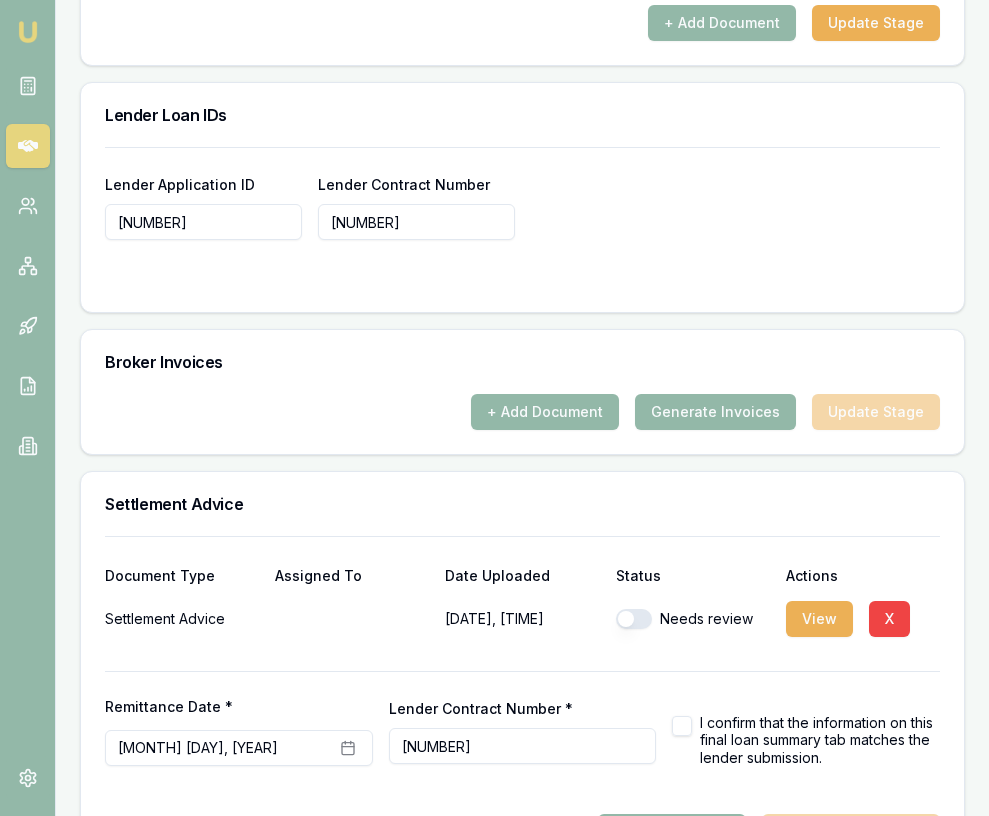 scroll, scrollTop: 1945, scrollLeft: 0, axis: vertical 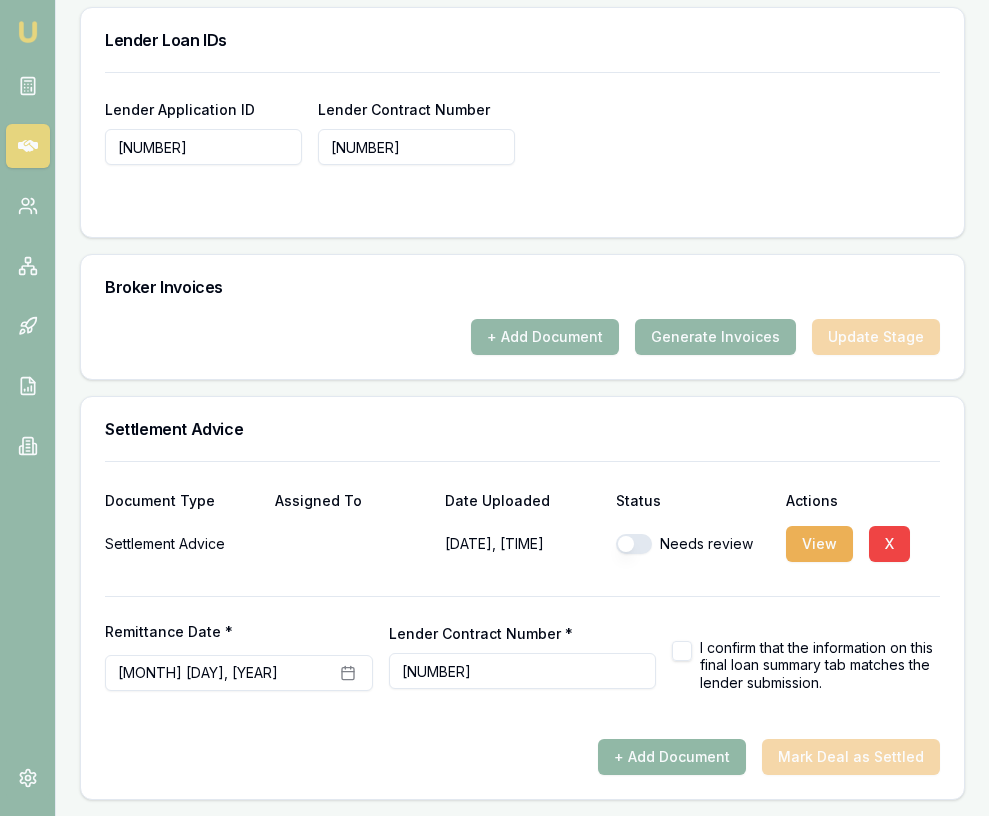 click on "+ Add Document" at bounding box center (672, 757) 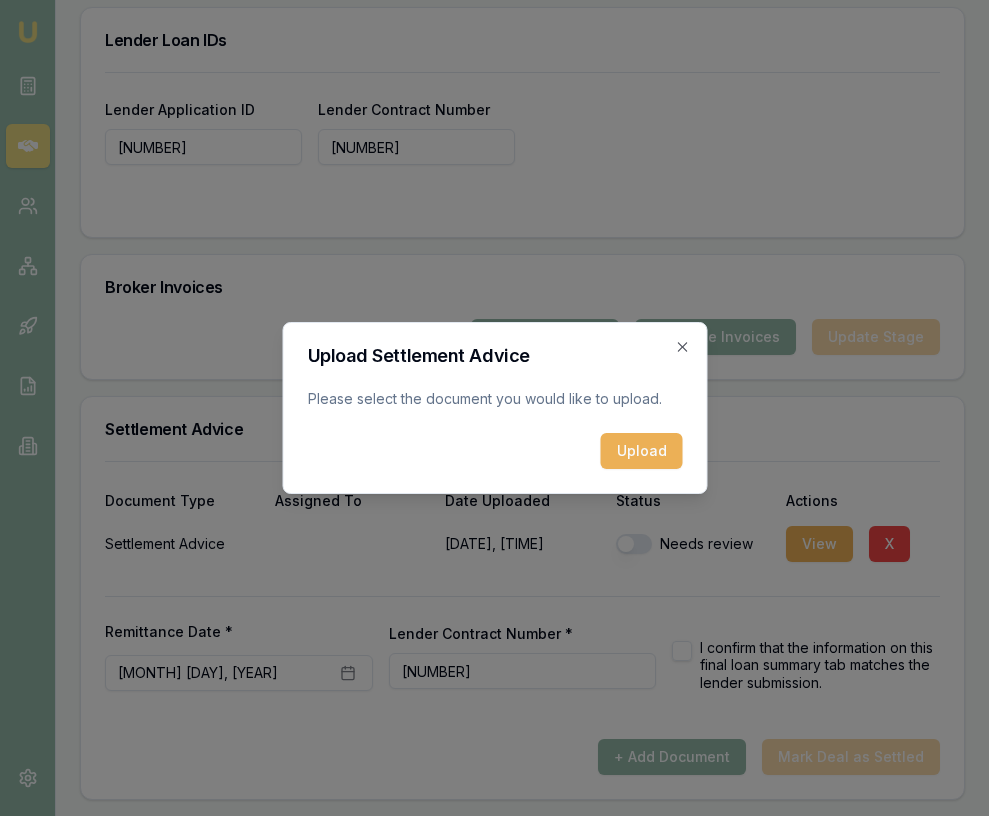 click on "Upload" at bounding box center [641, 451] 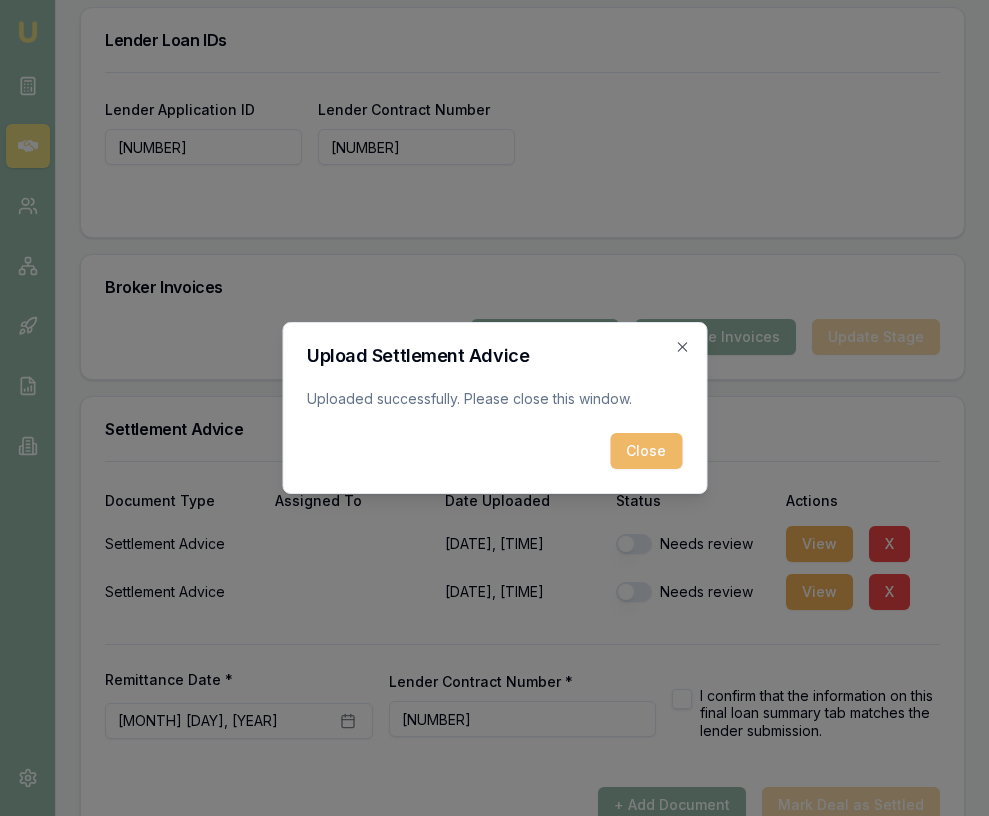 click on "Close" at bounding box center [646, 451] 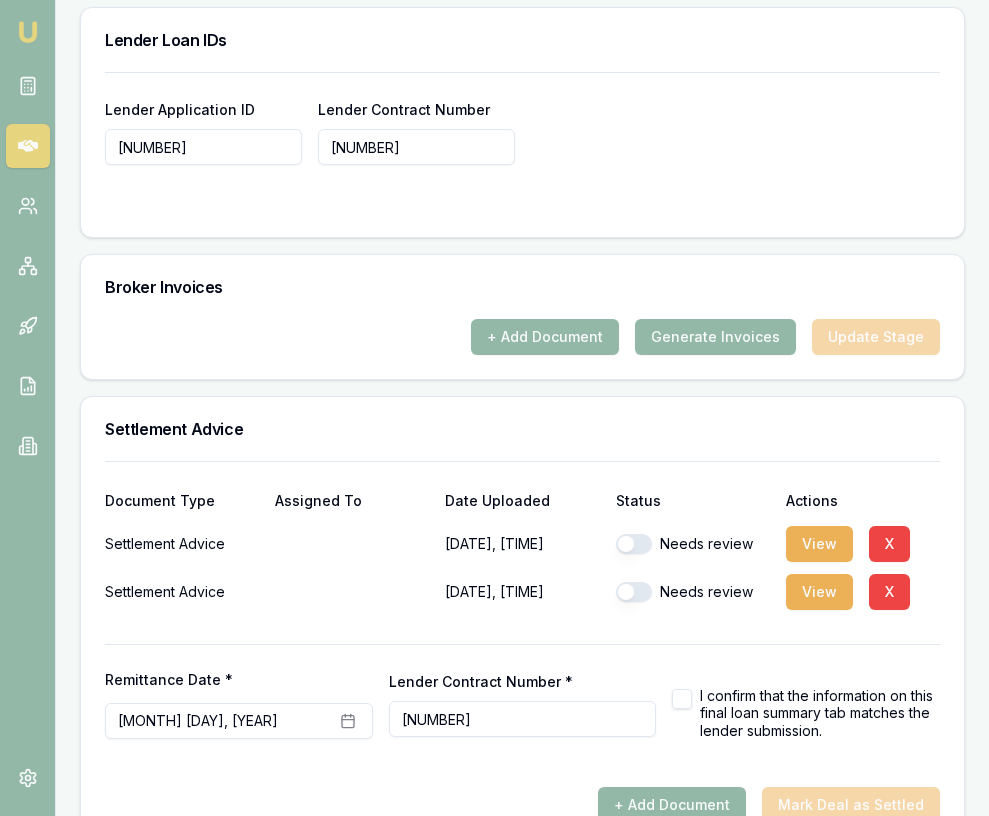 click at bounding box center [634, 544] 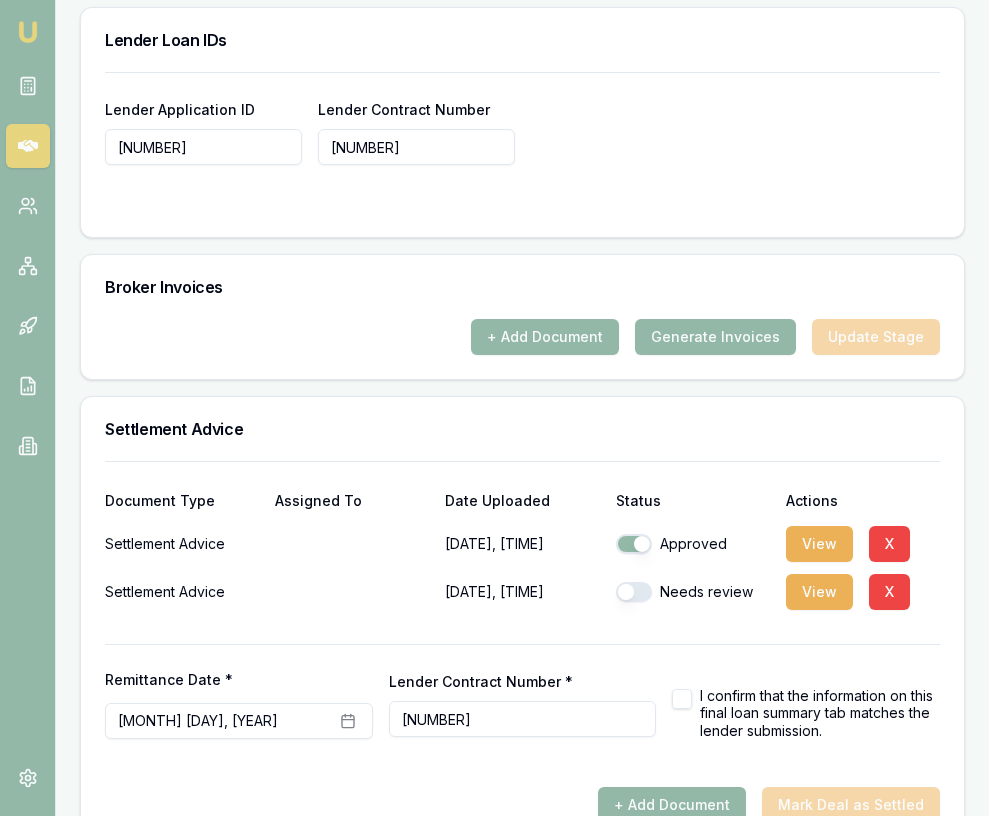 click at bounding box center [634, 592] 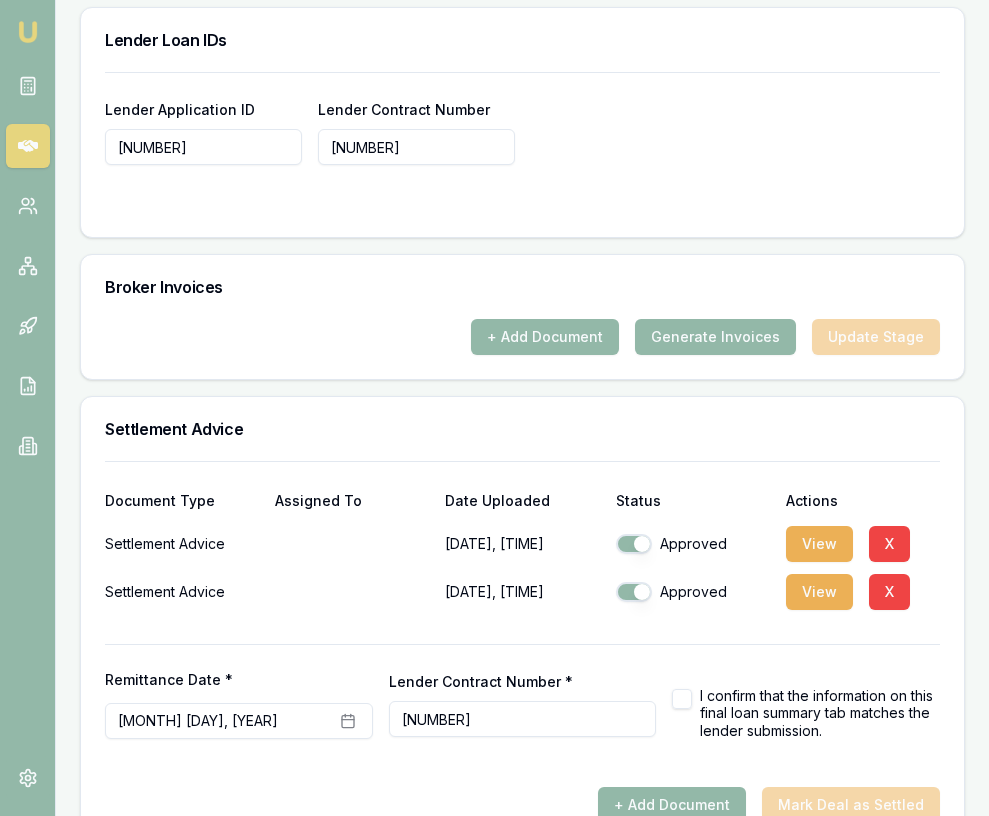 scroll, scrollTop: 1993, scrollLeft: 0, axis: vertical 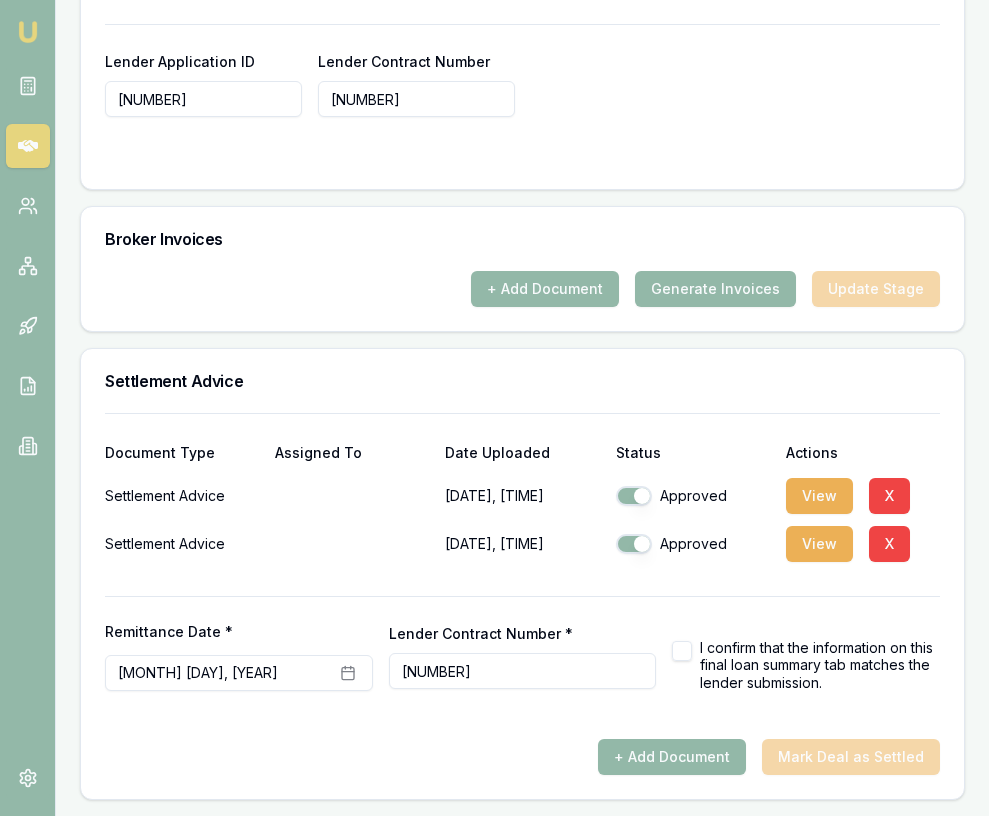 click on "I confirm that the information on this final loan summary tab matches the lender submission." at bounding box center [806, 665] 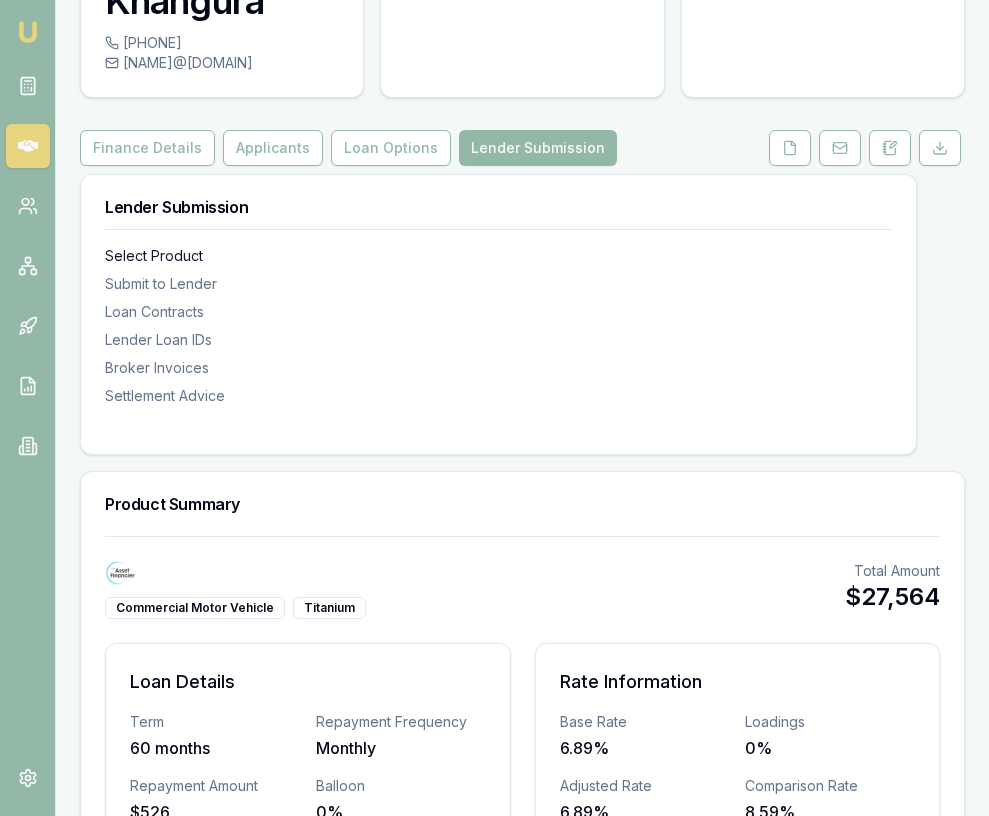 scroll, scrollTop: 242, scrollLeft: 0, axis: vertical 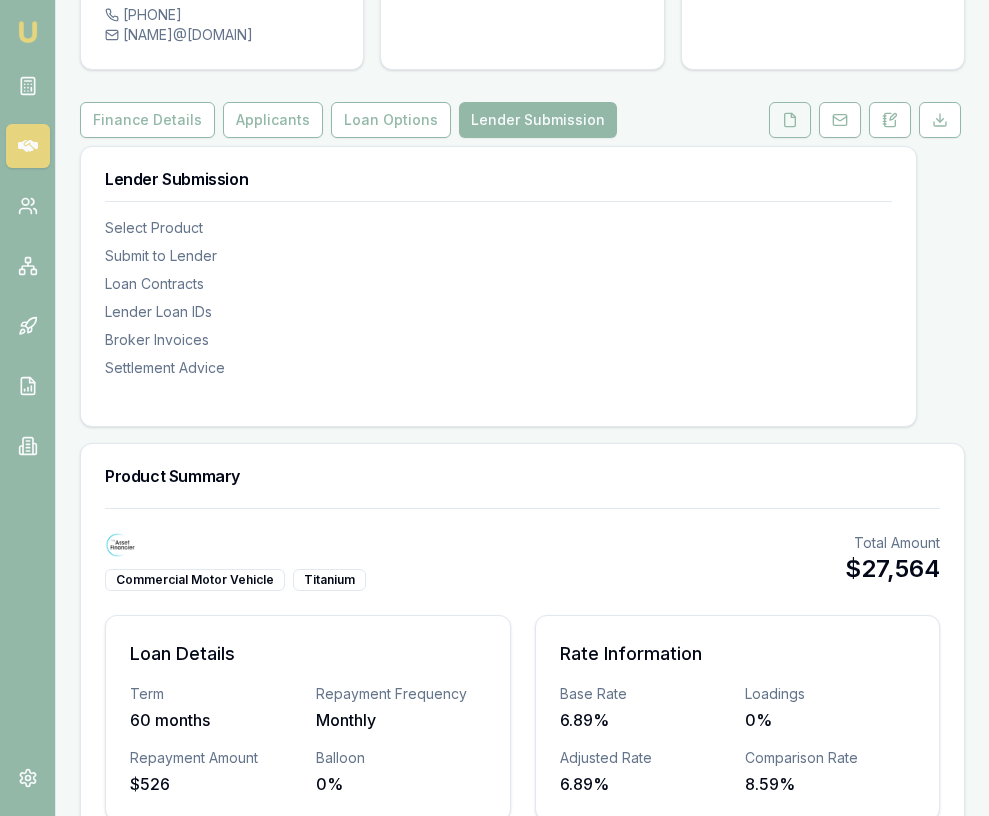 click 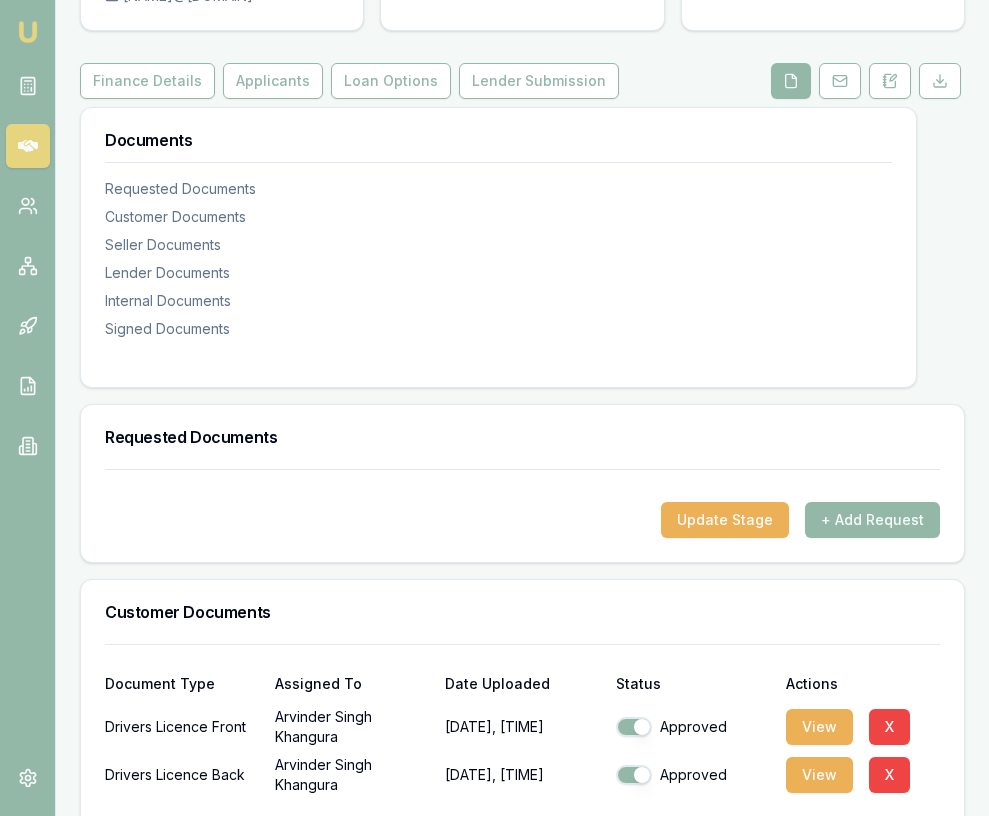 scroll, scrollTop: 0, scrollLeft: 0, axis: both 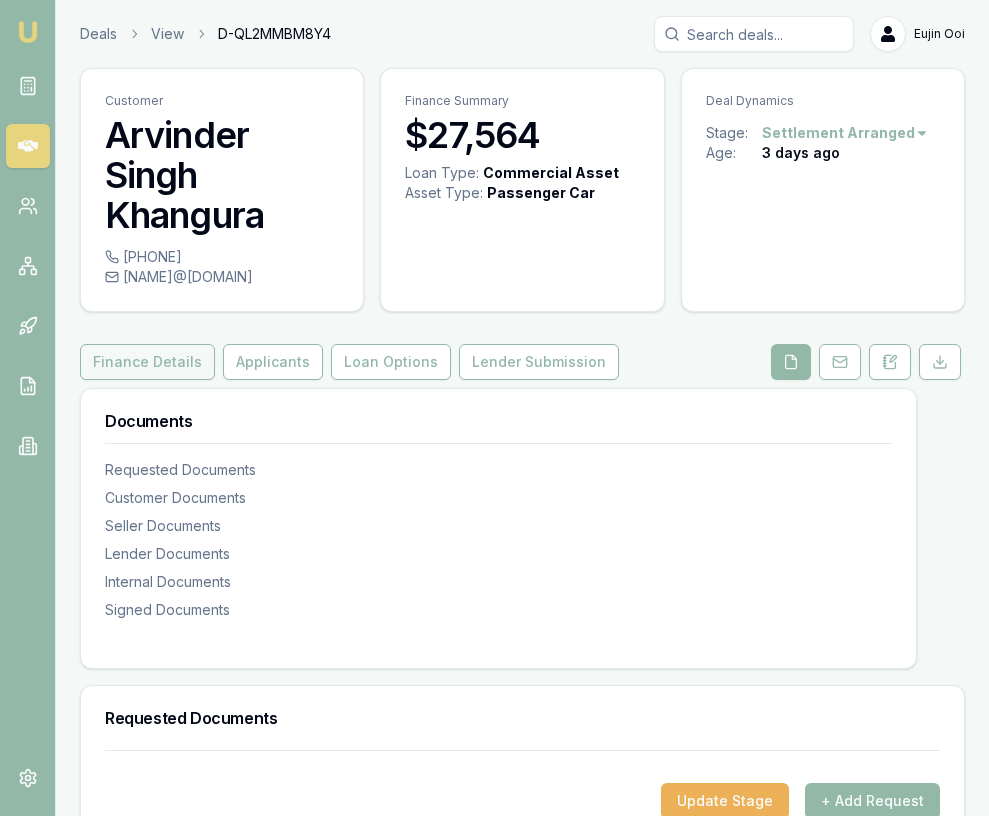 click on "Finance Details" at bounding box center (147, 362) 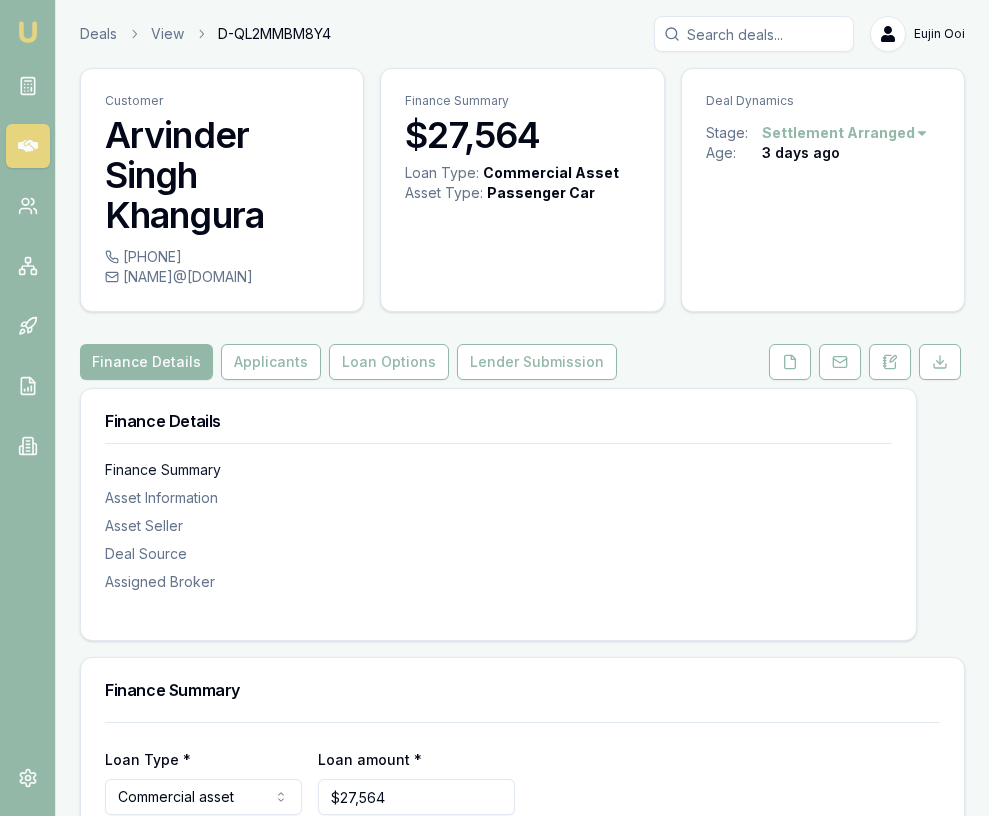 scroll, scrollTop: 1780, scrollLeft: 0, axis: vertical 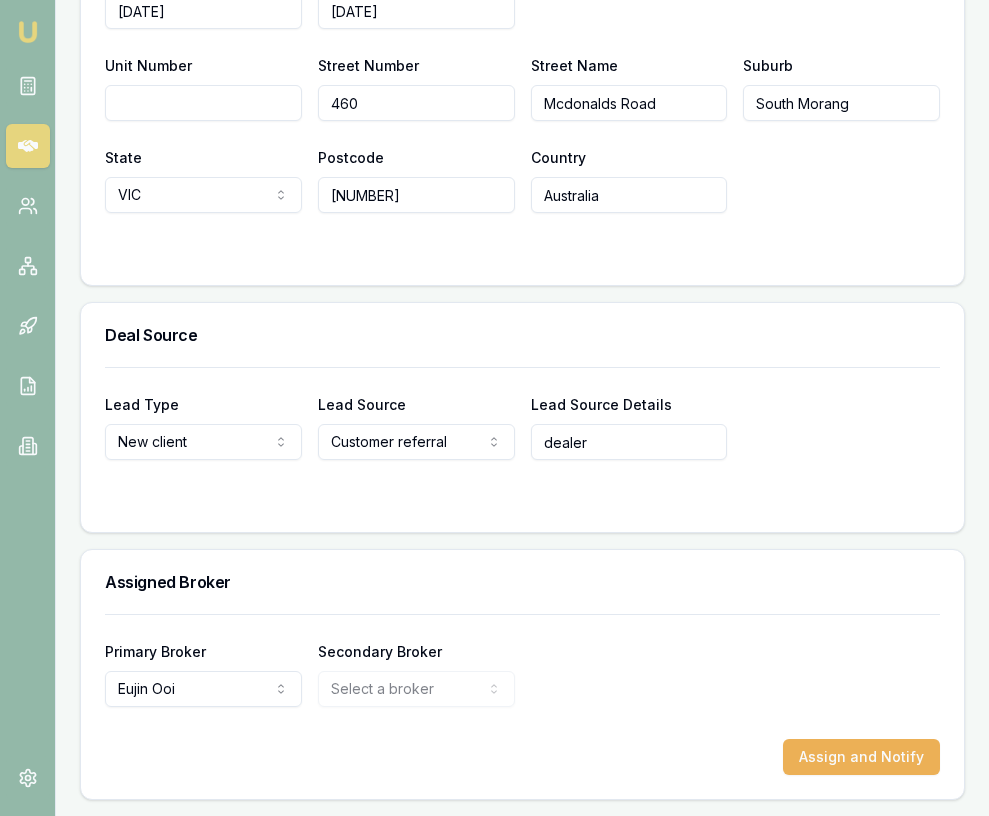 click on "Lead Type  New client New client Repeat client Partner Campaign Other" at bounding box center (203, 426) 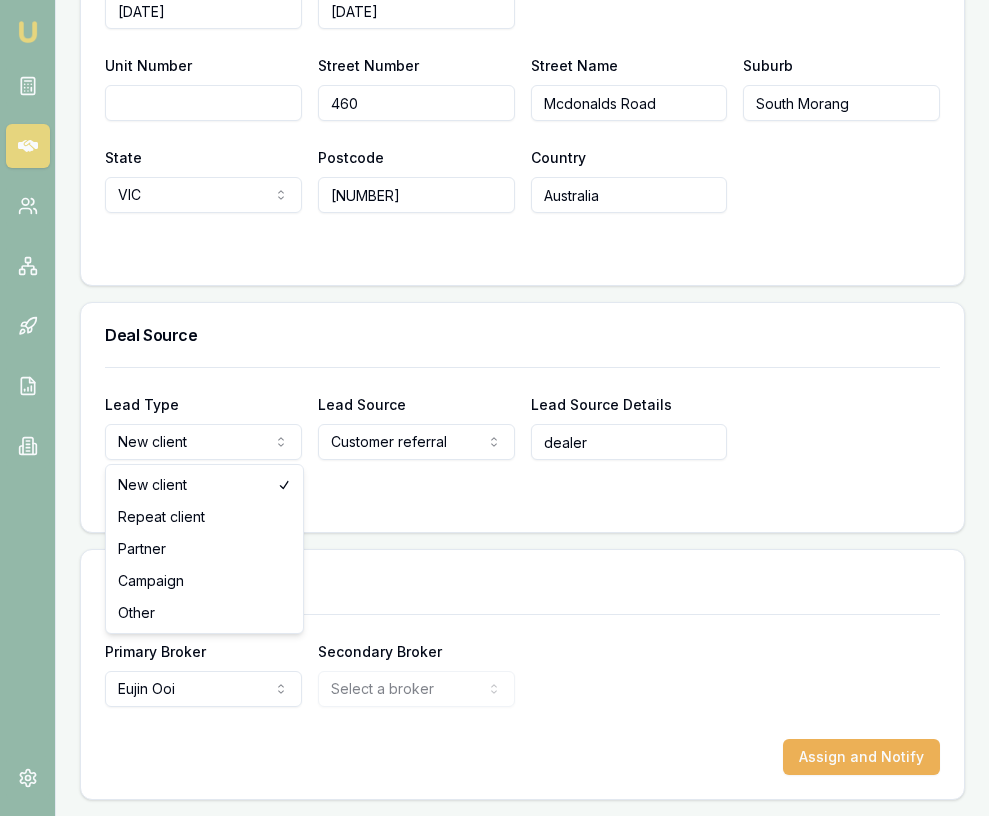 click on "Emu Broker Deals View D-QL2MMBM8Y4 Eujin Ooi Toggle Menu Customer Arvinder Singh Khangura 0420455040 [NAME]@[DOMAIN] Finance Summary $27,564 Loan Type: Commercial Asset Asset Type : Passenger Car Deal Dynamics Stage: Settlement Arranged Age: 3 days ago Finance Details Applicants Loan Options Lender Submission Finance Details Finance Summary Asset Information Asset Seller Deal Source Assigned Broker Finance Summary Loan Type * Commercial asset Consumer loan Consumer asset Commercial loan Commercial asset Loan amount * $27,564 Preferred Repayment Amount  $568 Preferred Repayment Frequency  Monthly Weekly Fortnightly Monthly Preferred Repayment Term  60 12 24 36 48 60 72 84 Asset Details Asset Type  Passenger car Passenger car Electric vehicle Light commercial Other motor vehicle Agricultural equipment Materials handling Access equipment Light trucks Heavy trucks Trailers Buses coaches Construction Earth moving Commercial property Other primary Medical equipment Laboratory equipment Trade tools" at bounding box center (494, -1372) 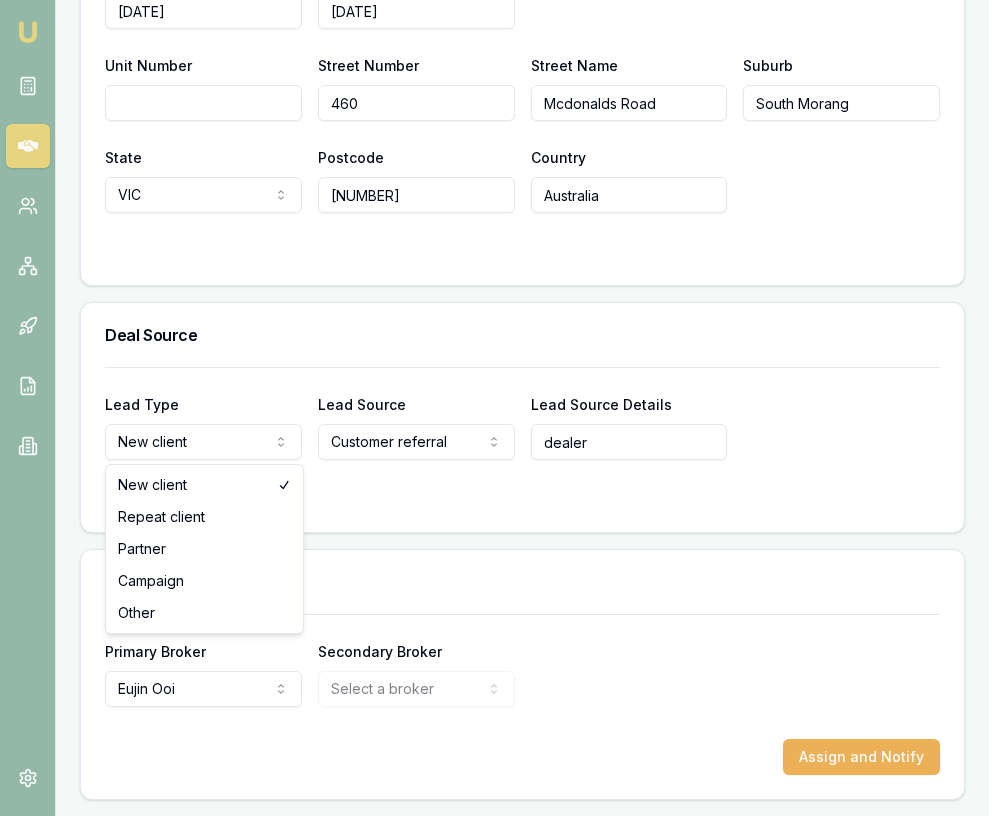 select on "PARTNER" 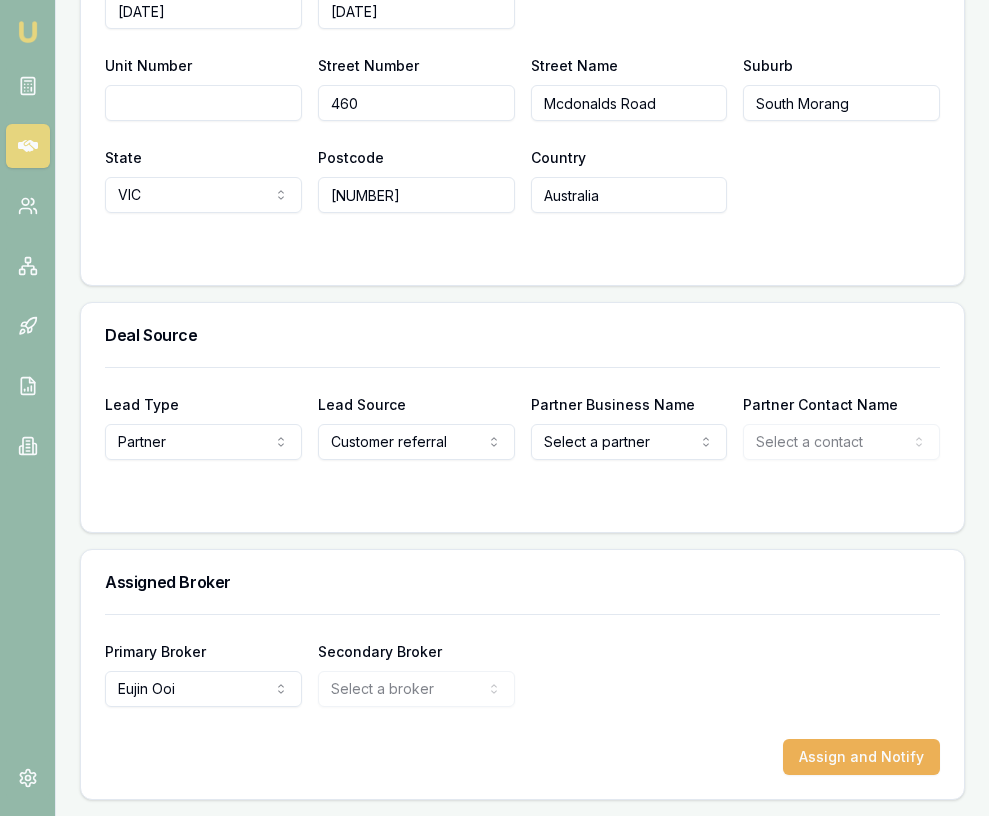 click on "Emu Broker Deals View D-QL2MMBM8Y4 Eujin Ooi Toggle Menu Customer Arvinder Singh Khangura 0420455040 [NAME]@[DOMAIN] Finance Summary $27,564 Loan Type: Commercial Asset Asset Type : Passenger Car Deal Dynamics Stage: Settlement Arranged Age: 3 days ago Finance Details Applicants Loan Options Lender Submission Finance Details Finance Summary Asset Information Asset Seller Deal Source Assigned Broker Finance Summary Loan Type * Commercial asset Consumer loan Consumer asset Commercial loan Commercial asset Loan amount * $27,564 Preferred Repayment Amount  $568 Preferred Repayment Frequency  Monthly Weekly Fortnightly Monthly Preferred Repayment Term  60 12 24 36 48 60 72 84 Asset Details Asset Type  Passenger car Passenger car Electric vehicle Light commercial Other motor vehicle Agricultural equipment Materials handling Access equipment Light trucks Heavy trucks Trailers Buses coaches Construction Earth moving Commercial property Other primary Medical equipment Laboratory equipment Trade tools" at bounding box center (494, -1372) 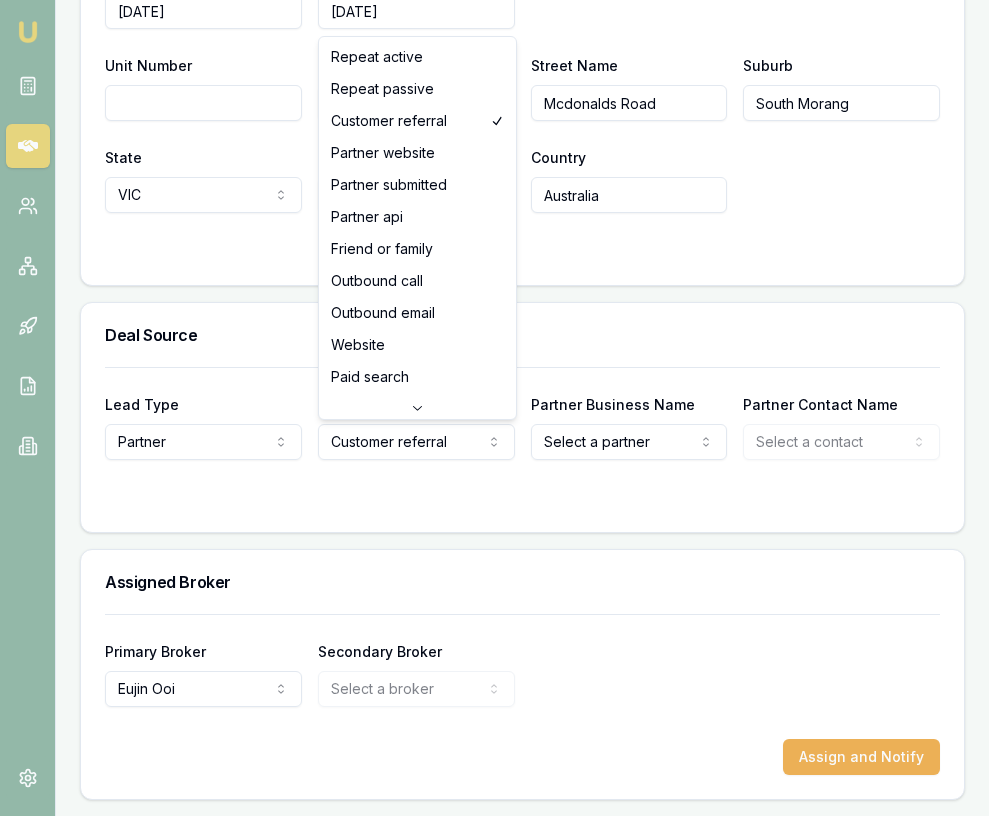 select on "PARTNER_SUBMITTED" 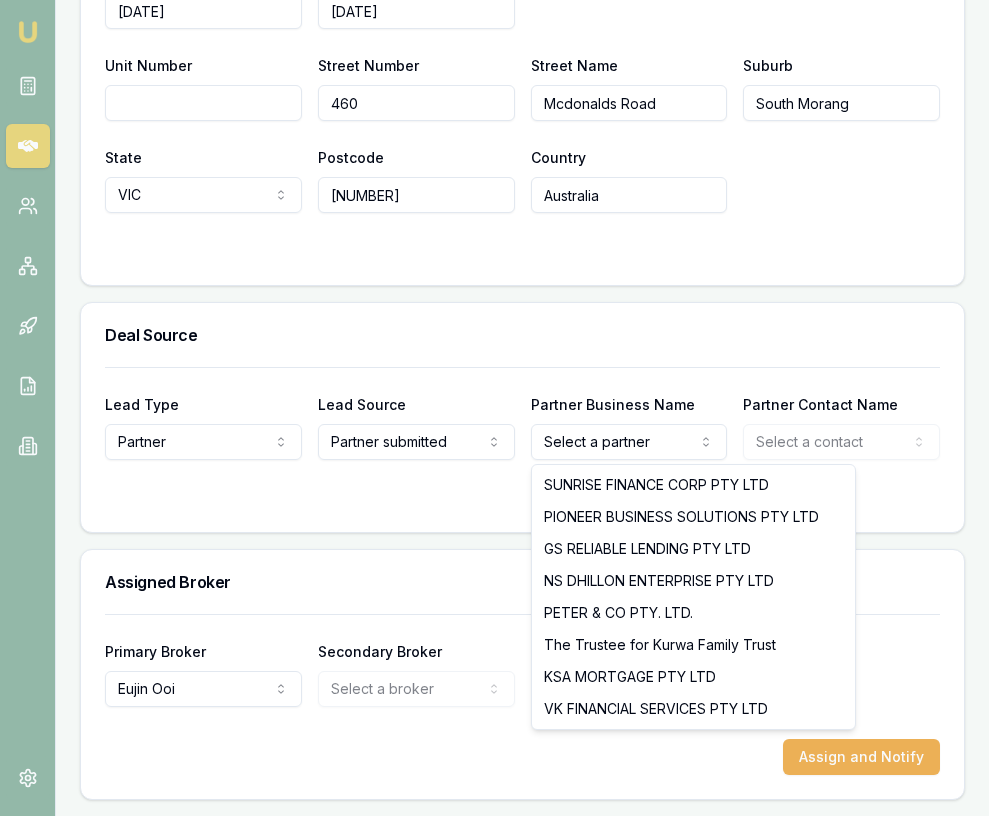 click on "Emu Broker Deals View D-QL2MMBM8Y4 Eujin Ooi Toggle Menu Customer Arvinder Singh Khangura 0420455040 [NAME]@[DOMAIN] Finance Summary $27,564 Loan Type: Commercial Asset Asset Type : Passenger Car Deal Dynamics Stage: Settlement Arranged Age: 3 days ago Finance Details Applicants Loan Options Lender Submission Finance Details Finance Summary Asset Information Asset Seller Deal Source Assigned Broker Finance Summary Loan Type * Commercial asset Consumer loan Consumer asset Commercial loan Commercial asset Loan amount * $27,564 Preferred Repayment Amount  $568 Preferred Repayment Frequency  Monthly Weekly Fortnightly Monthly Preferred Repayment Term  60 12 24 36 48 60 72 84 Asset Details Asset Type  Passenger car Passenger car Electric vehicle Light commercial Other motor vehicle Agricultural equipment Materials handling Access equipment Light trucks Heavy trucks Trailers Buses coaches Construction Earth moving Commercial property Other primary Medical equipment Laboratory equipment Trade tools" at bounding box center (494, -1372) 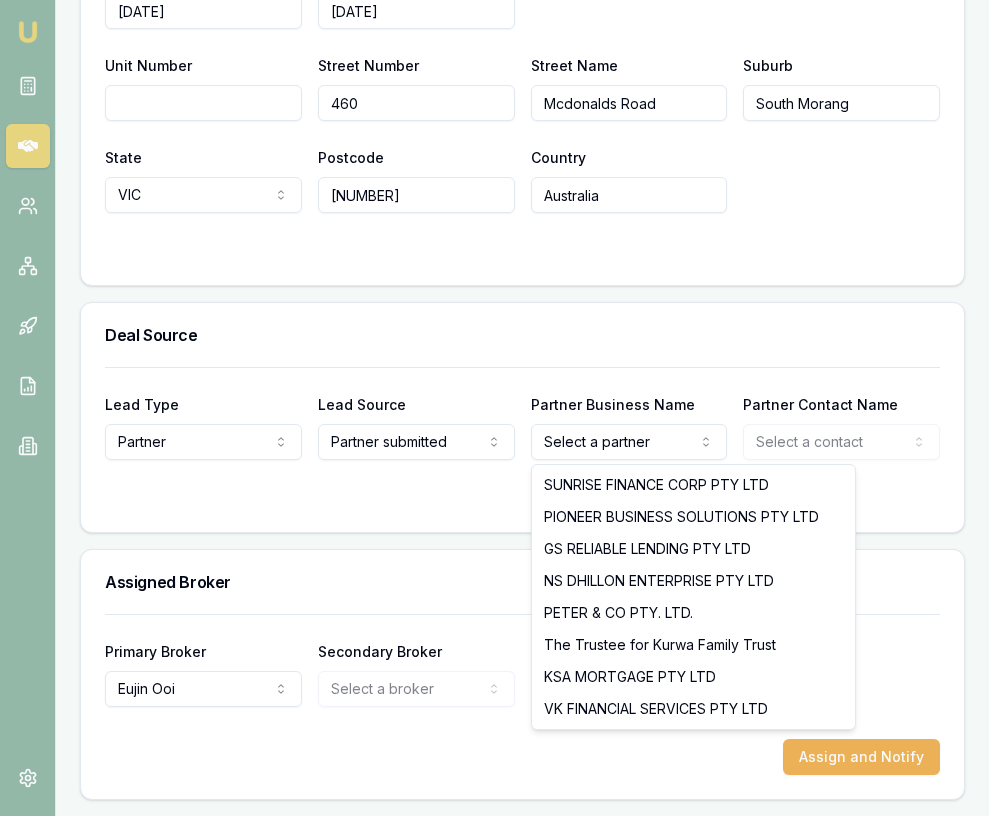 select on "VK FINANCIAL SERVICES PTY LTD" 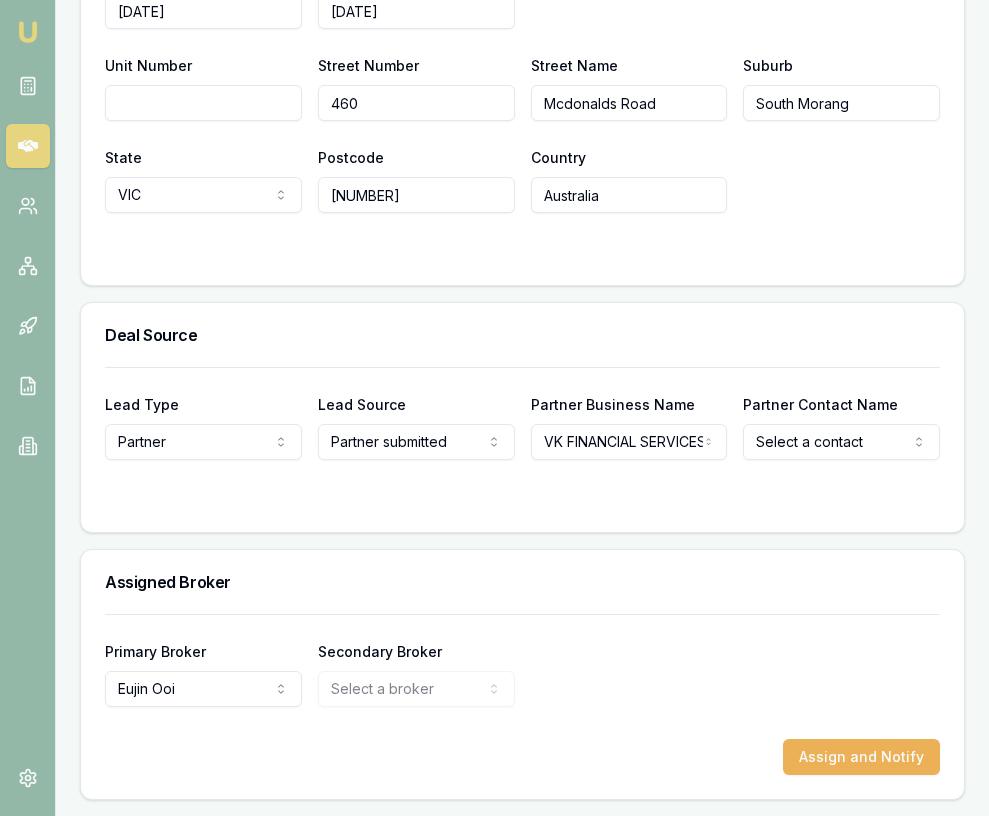 click on "Emu Broker Deals View D-QL2MMBM8Y4 Eujin Ooi Toggle Menu Customer Arvinder Singh Khangura 0420455040 [NAME]@[DOMAIN] Finance Summary $27,564 Loan Type: Commercial Asset Asset Type : Passenger Car Deal Dynamics Stage: Settlement Arranged Age: 3 days ago Finance Details Applicants Loan Options Lender Submission Finance Details Finance Summary Asset Information Asset Seller Deal Source Assigned Broker Finance Summary Loan Type * Commercial asset Consumer loan Consumer asset Commercial loan Commercial asset Loan amount * $27,564 Preferred Repayment Amount  $568 Preferred Repayment Frequency  Monthly Weekly Fortnightly Monthly Preferred Repayment Term  60 12 24 36 48 60 72 84 Asset Details Asset Type  Passenger car Passenger car Electric vehicle Light commercial Other motor vehicle Agricultural equipment Materials handling Access equipment Light trucks Heavy trucks Trailers Buses coaches Construction Earth moving Commercial property Other primary Medical equipment Laboratory equipment Trade tools" at bounding box center (494, -1372) 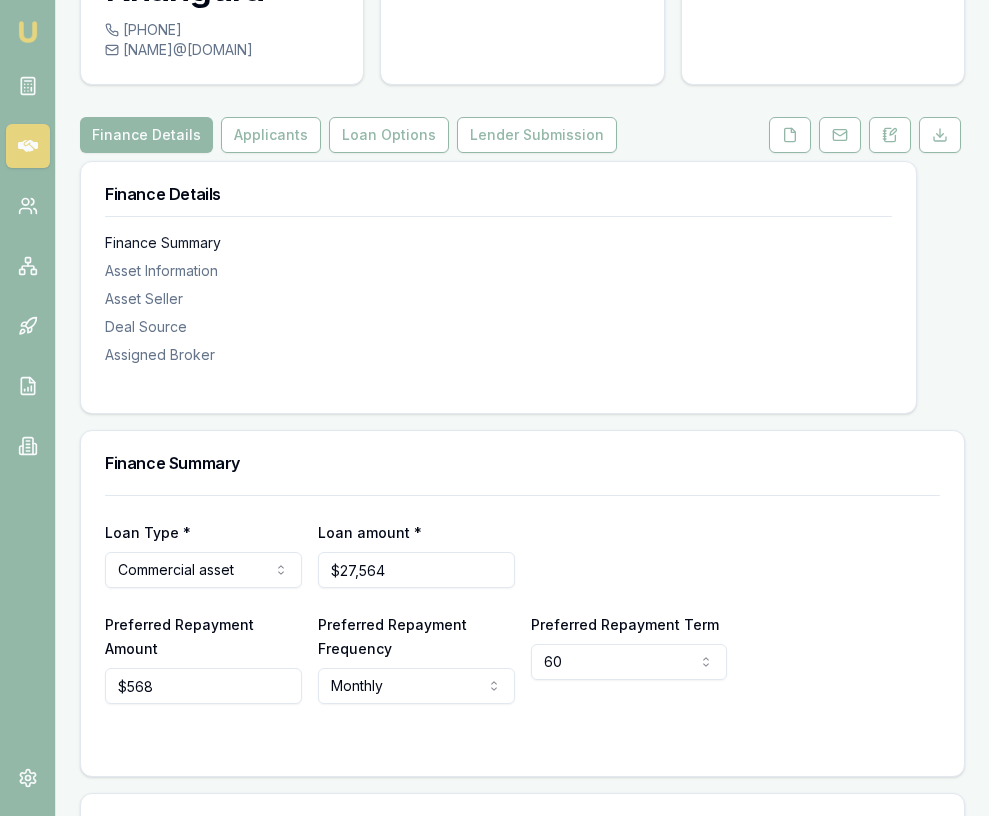 scroll, scrollTop: 0, scrollLeft: 0, axis: both 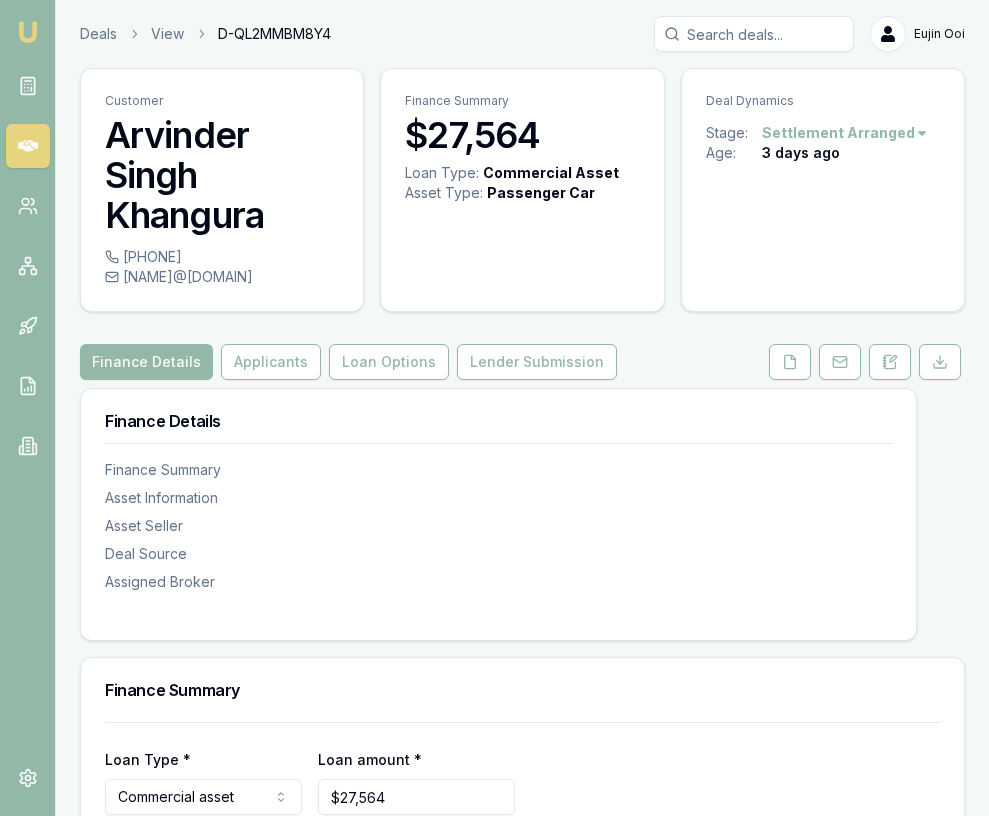 select 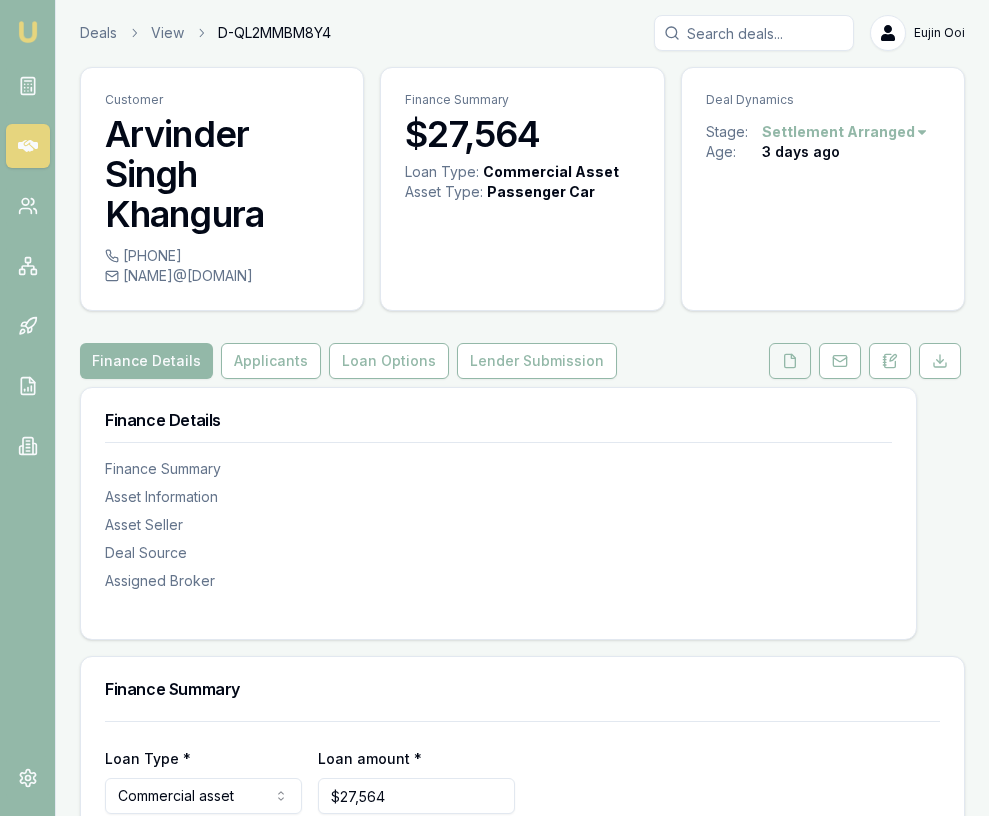 click at bounding box center [790, 361] 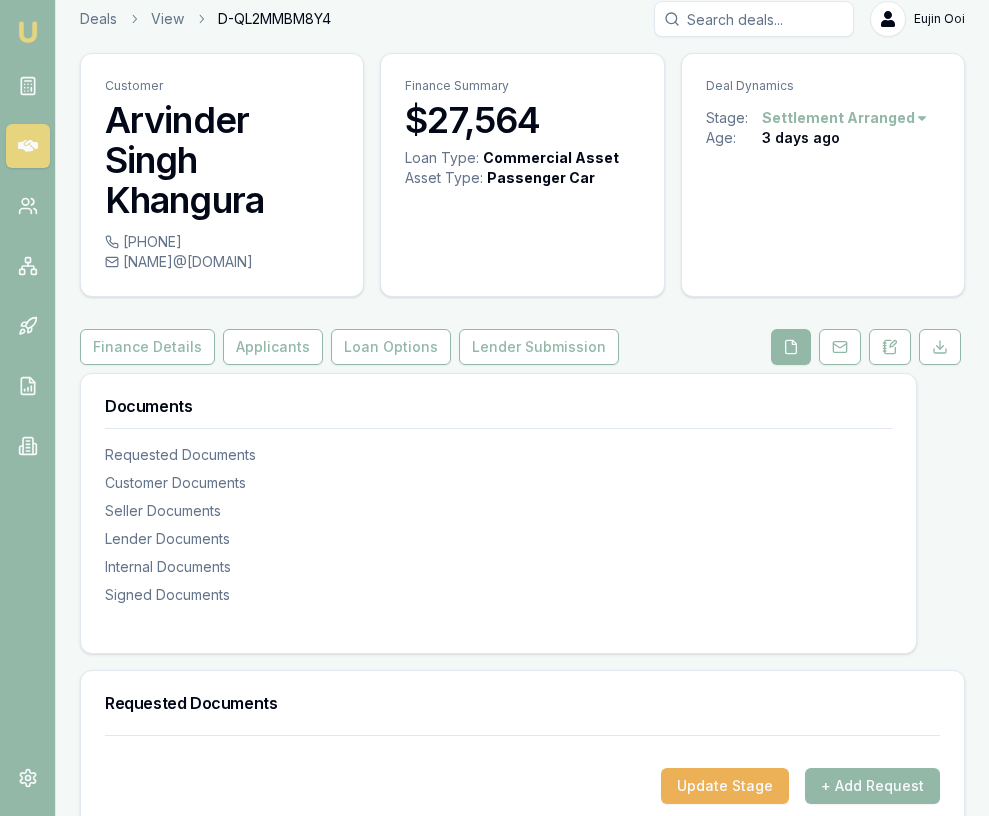 scroll, scrollTop: 5, scrollLeft: 0, axis: vertical 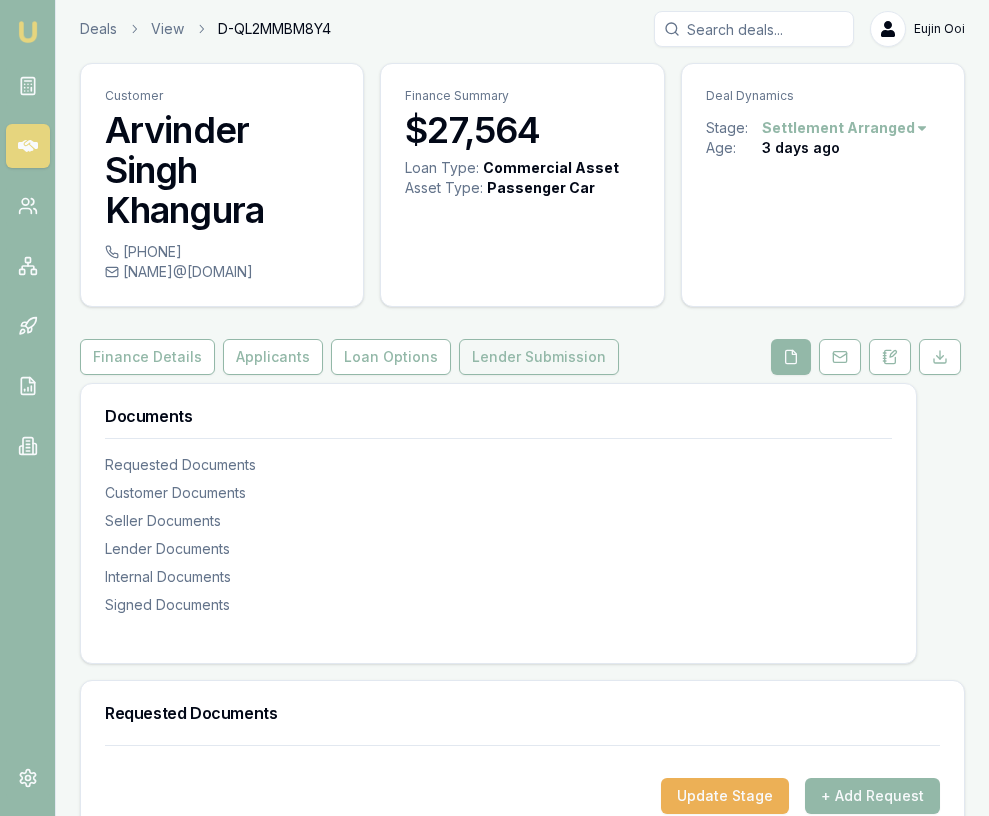click on "Lender Submission" at bounding box center [539, 357] 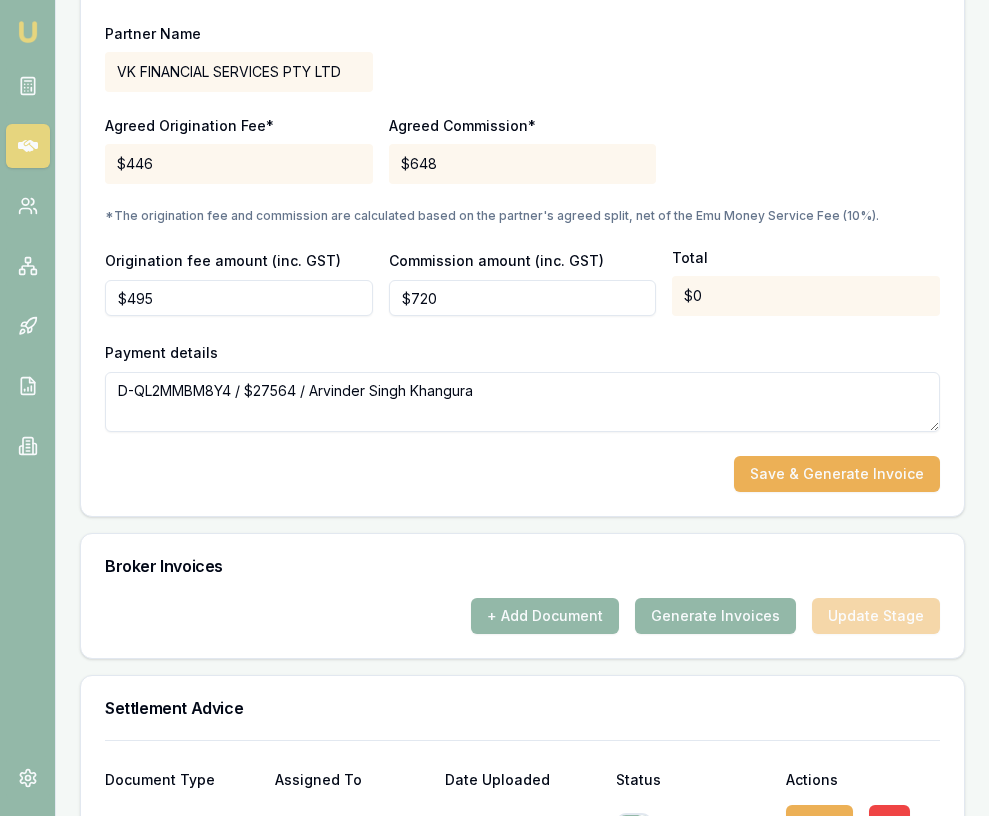 scroll, scrollTop: 2289, scrollLeft: 0, axis: vertical 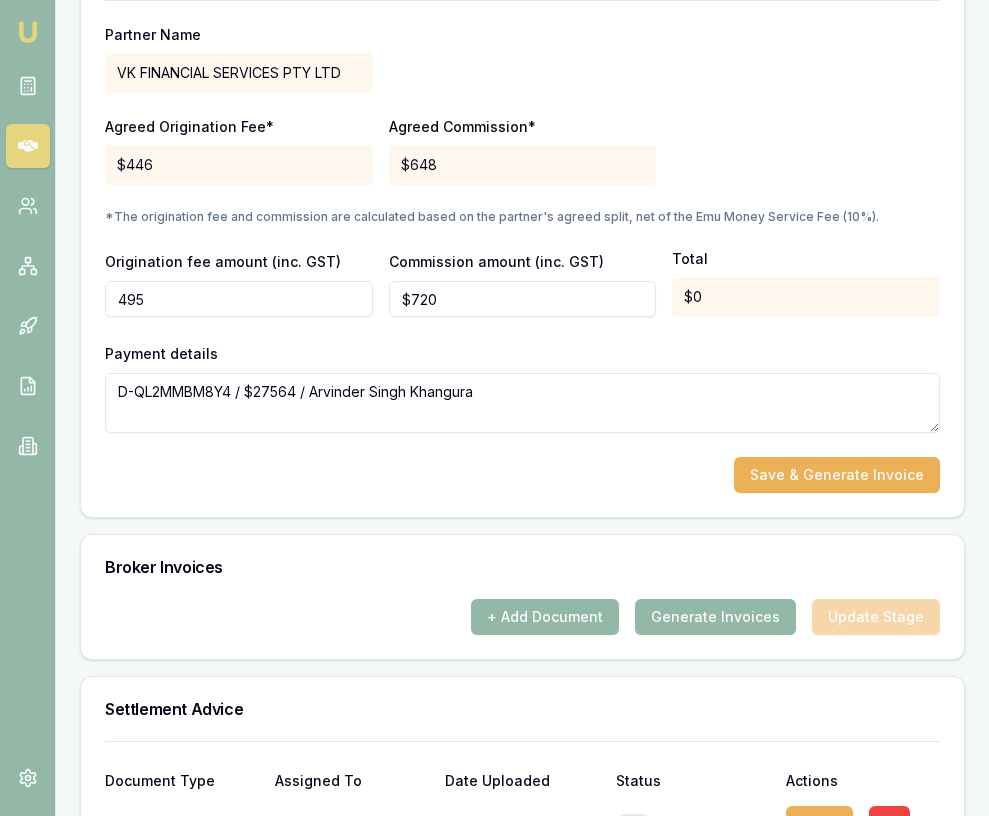 click on "495" at bounding box center (239, 299) 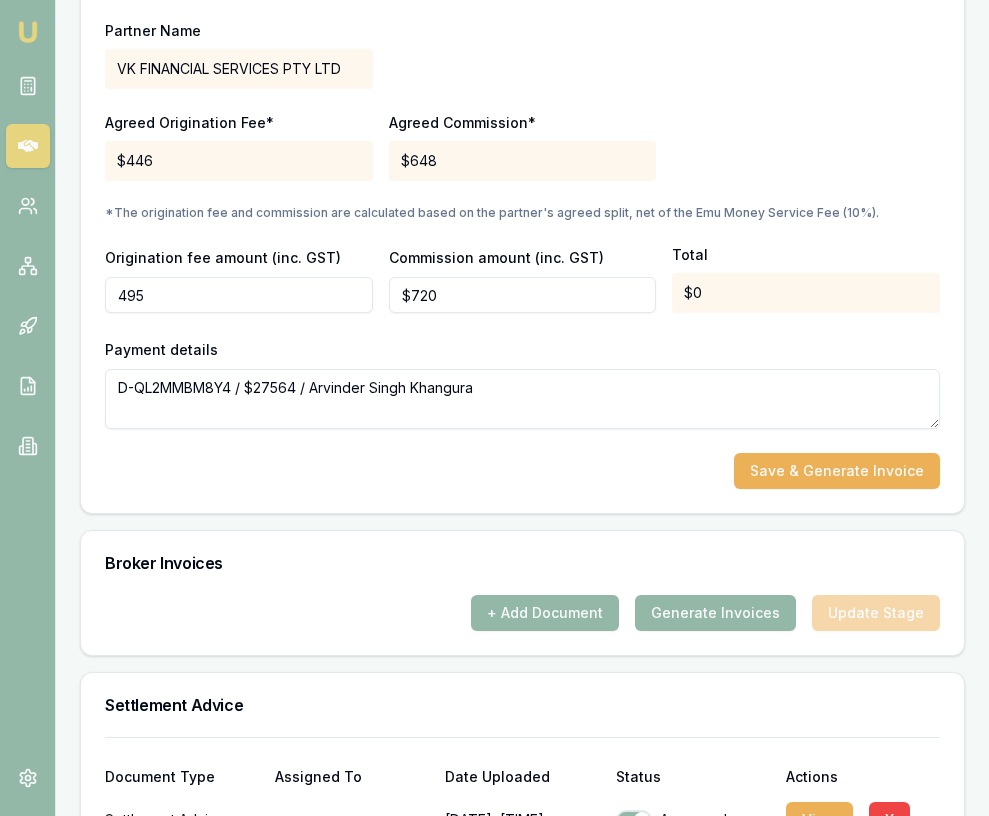 click on "Partner Name VK FINANCIAL SERVICES PTY LTD Agreed Origination Fee* $446 Agreed Commission* $648 *The origination fee and commission are calculated based on the
partner's agreed split, net of the Emu Money Service Fee (10%). Origination fee amount (inc. GST)  495 Commission amount (inc. GST)  $720 Total $0 Payment details  D-QL2MMBM8Y4 / $27564 / Arvinder Singh Khangura Save & Generate Invoice" at bounding box center (522, 255) 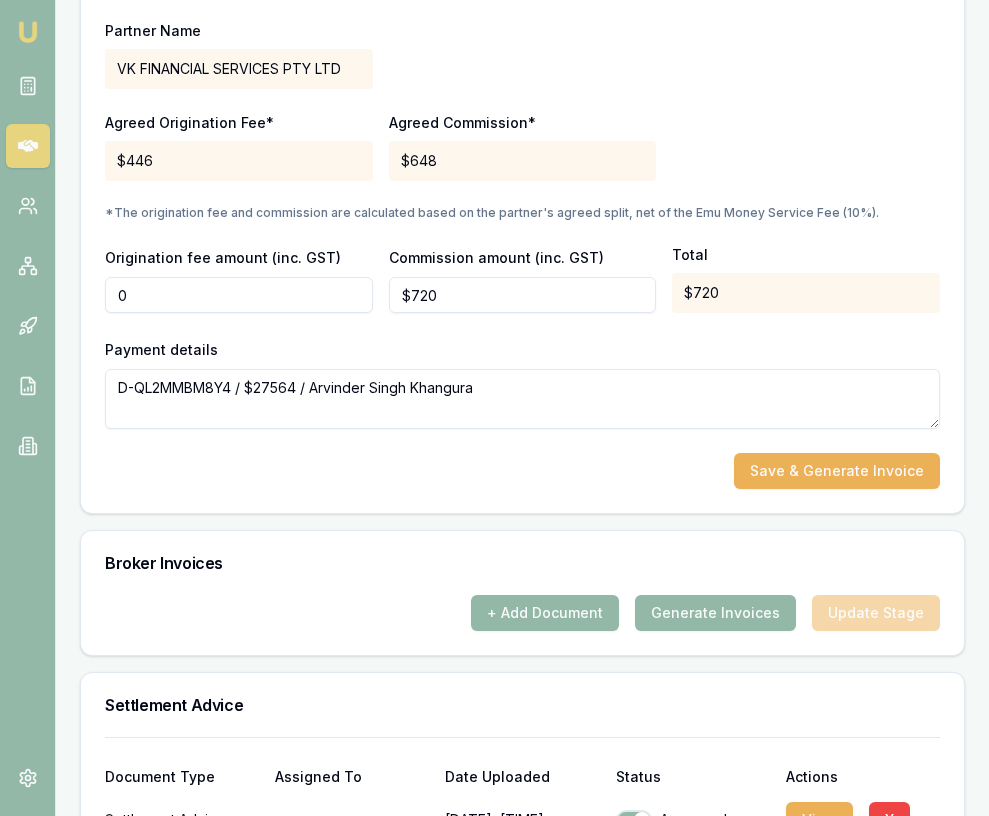 type on "$0" 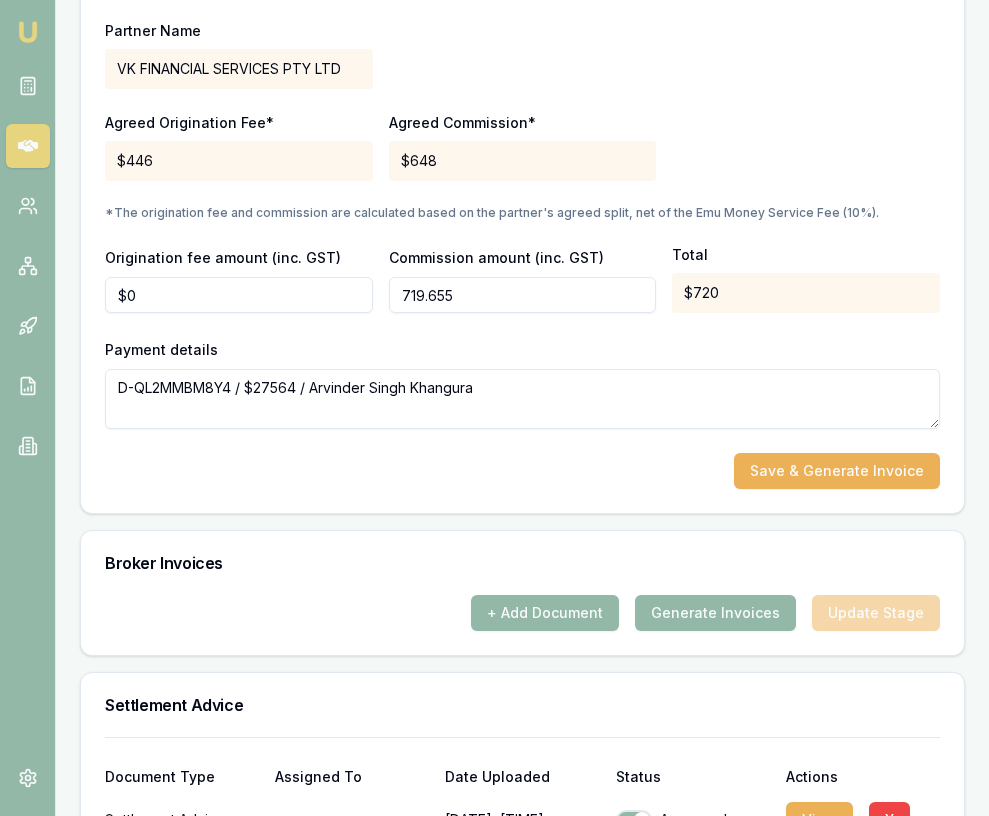 click on "719.655" at bounding box center [523, 295] 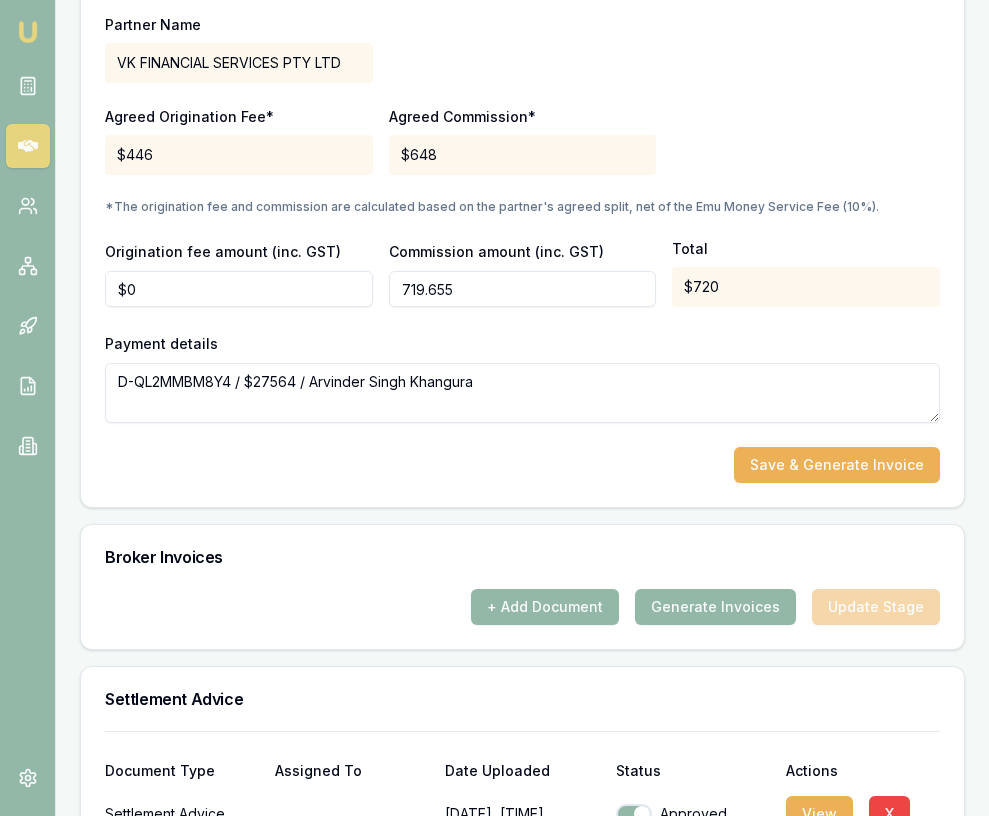 scroll, scrollTop: 2307, scrollLeft: 0, axis: vertical 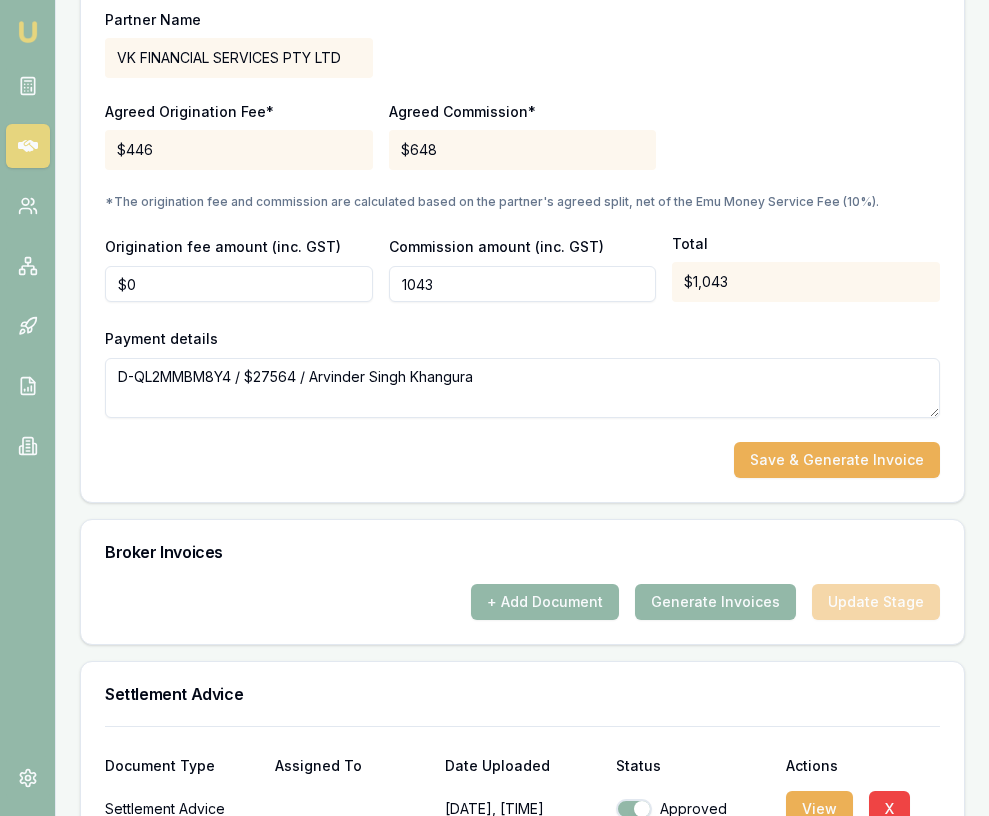 type on "$1,043" 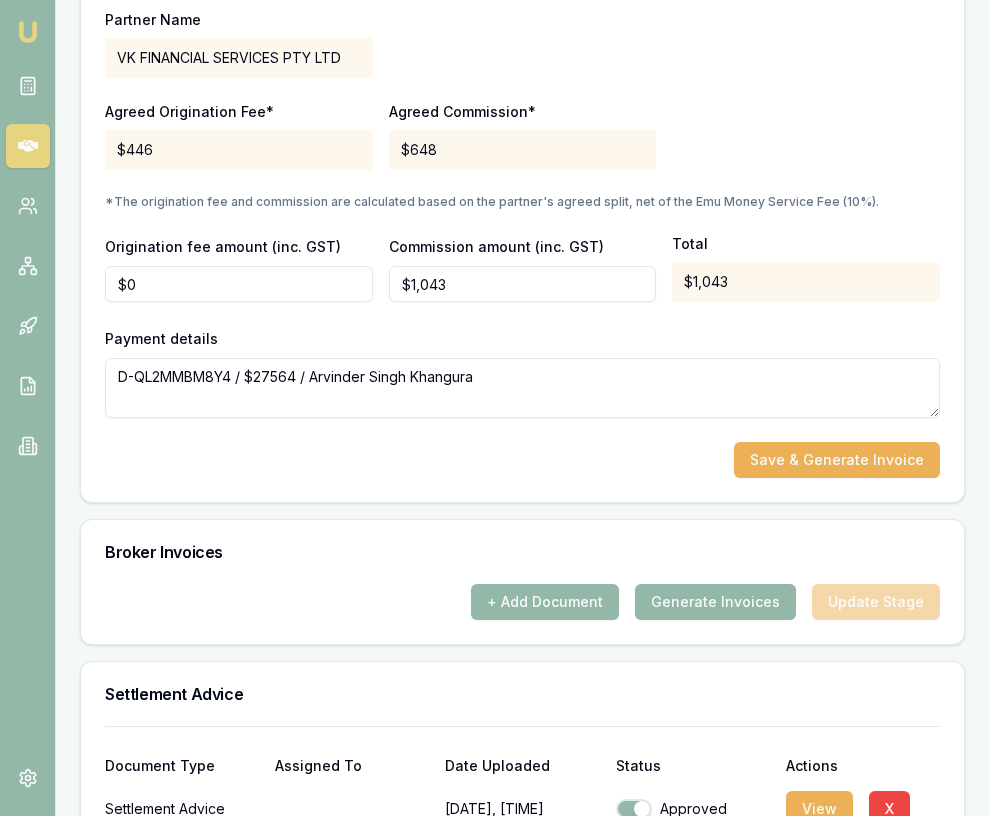 click on "Save & Generate Invoice" at bounding box center (522, 460) 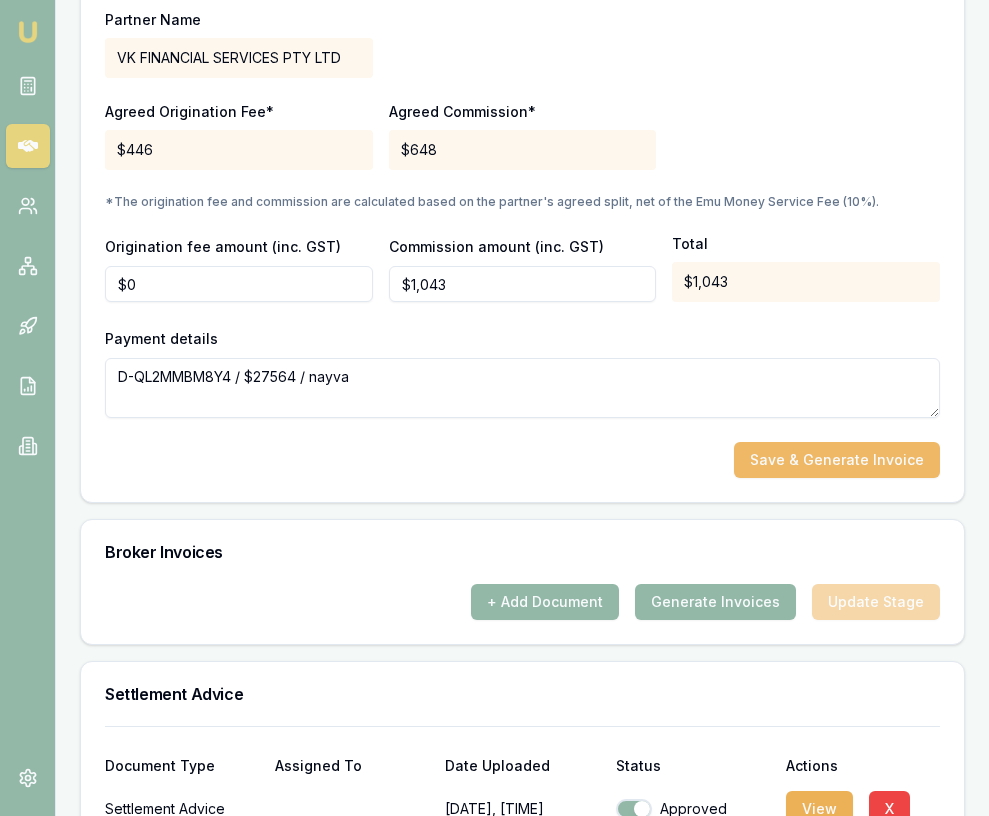type on "D-QL2MMBM8Y4 / $27564 / nayva" 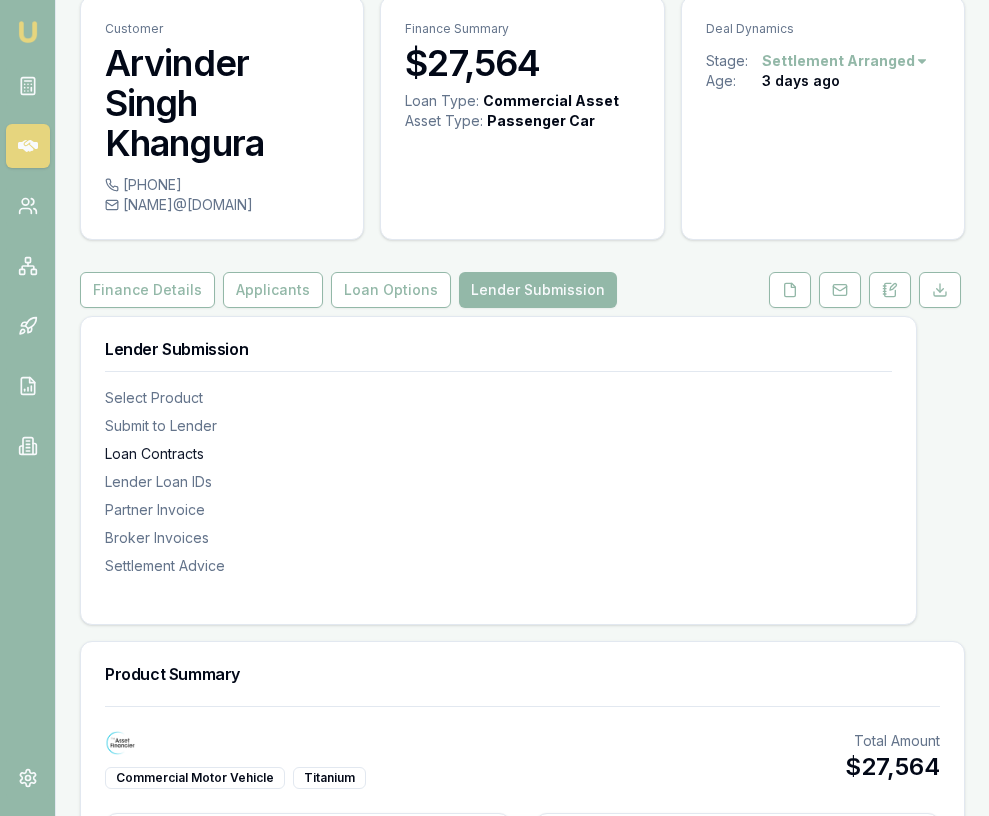scroll, scrollTop: 0, scrollLeft: 0, axis: both 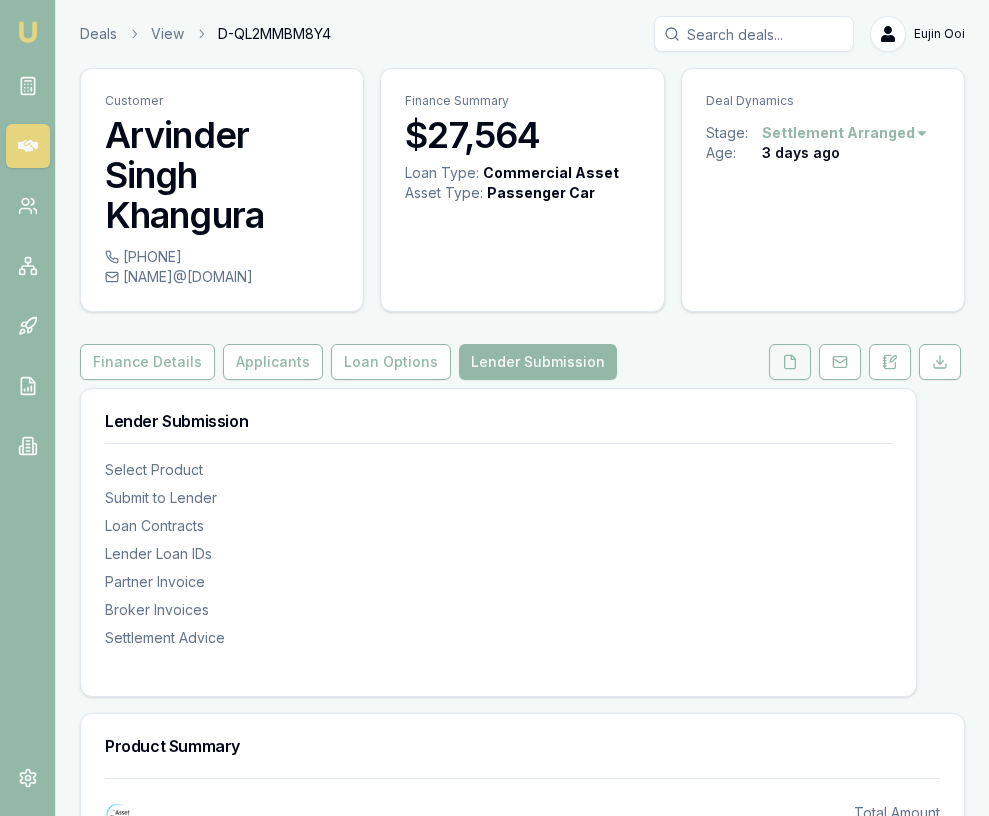 click at bounding box center [790, 362] 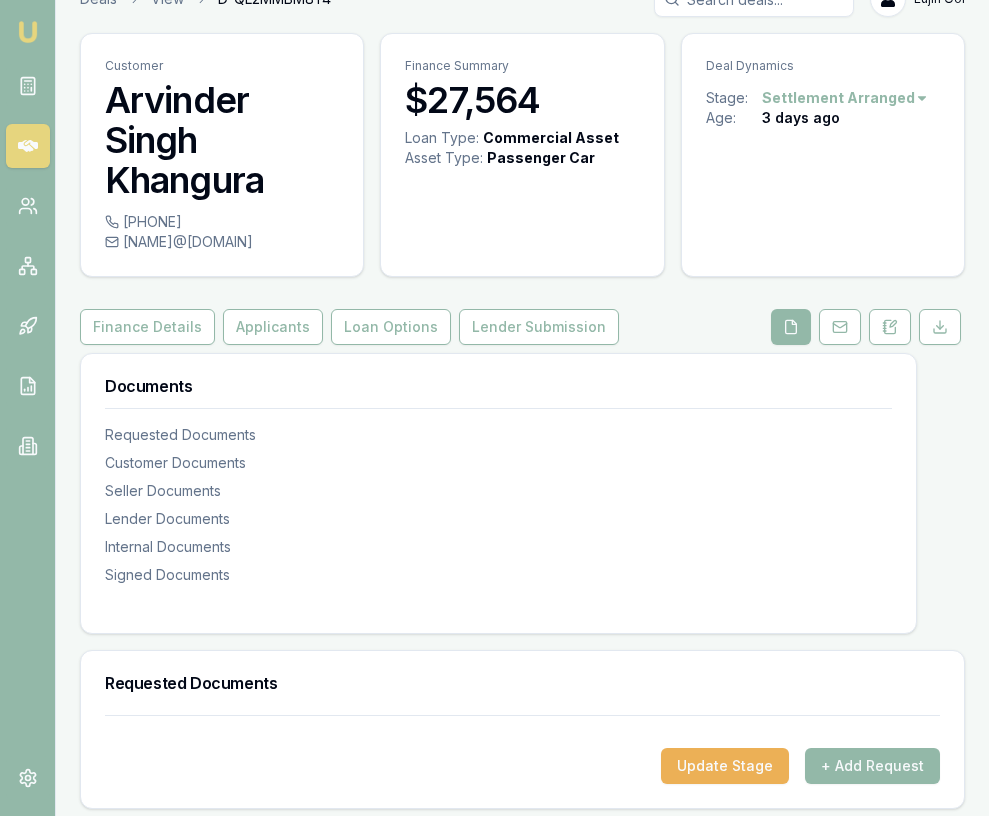 scroll, scrollTop: 0, scrollLeft: 0, axis: both 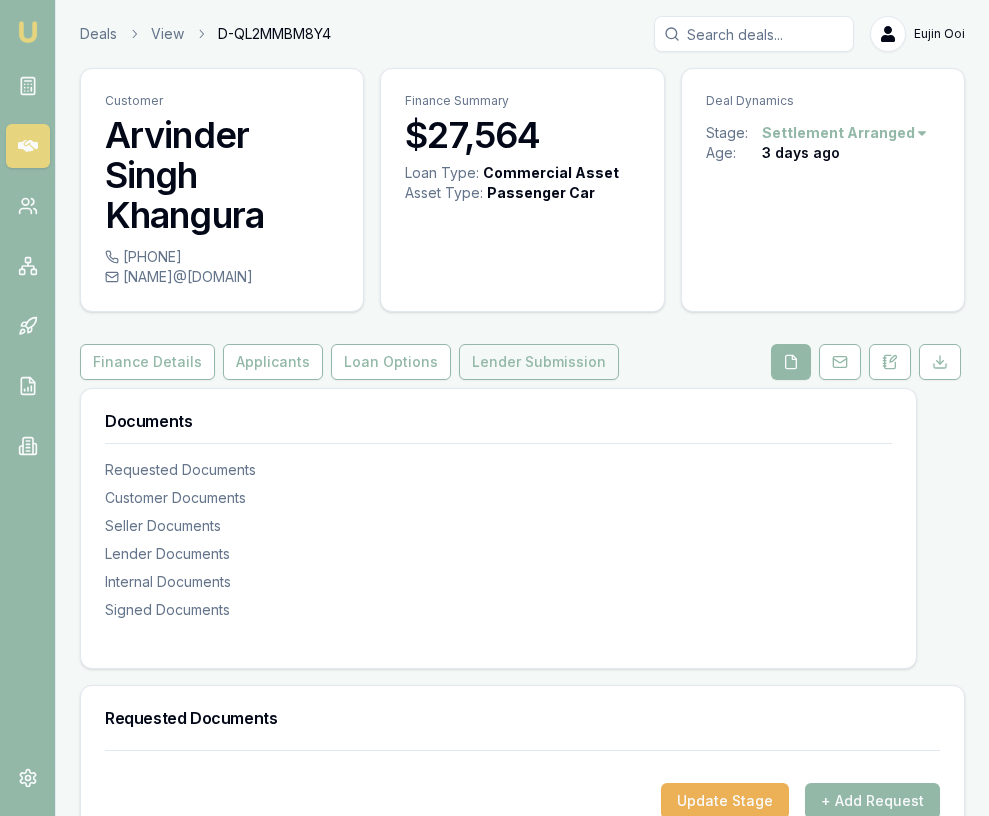 click on "Lender Submission" at bounding box center [539, 362] 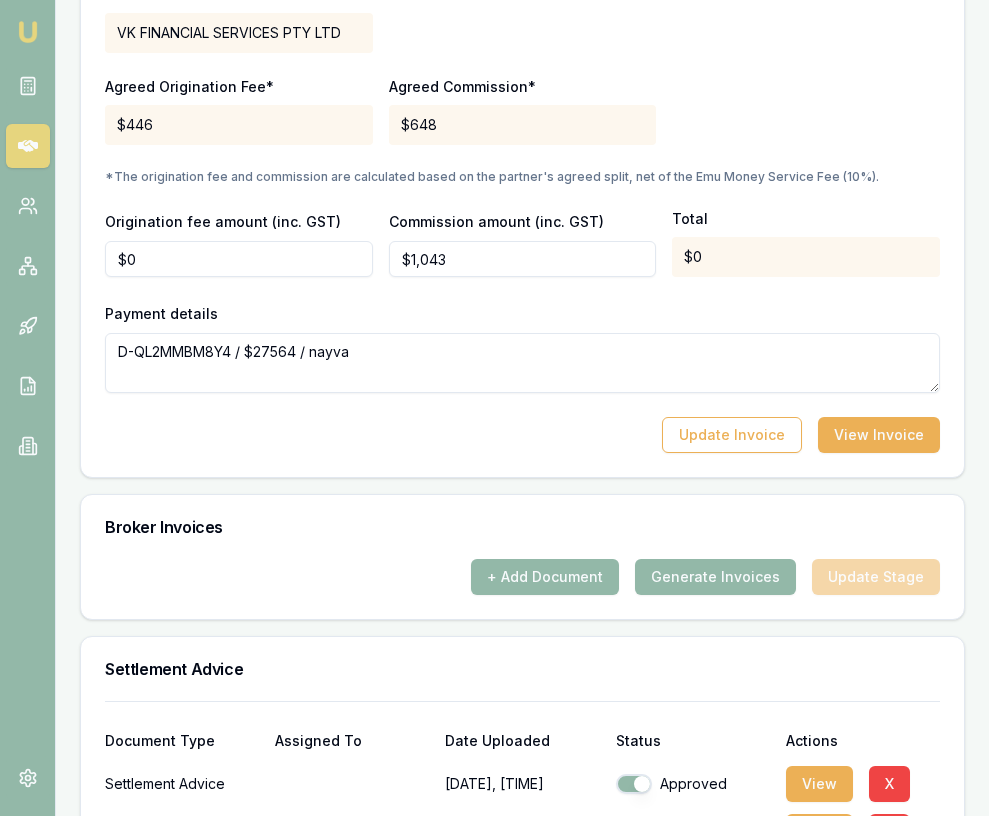 scroll, scrollTop: 2334, scrollLeft: 0, axis: vertical 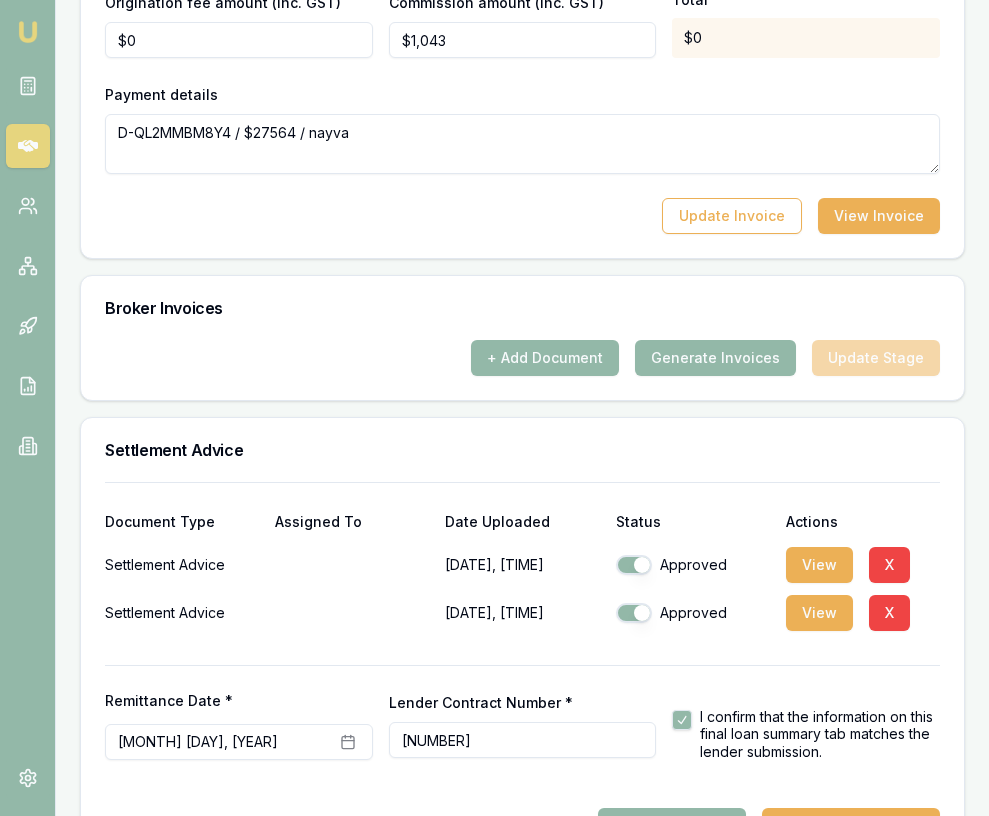 click on "Settlement Advice   [DATE], [TIME] Approved View X" at bounding box center [522, 561] 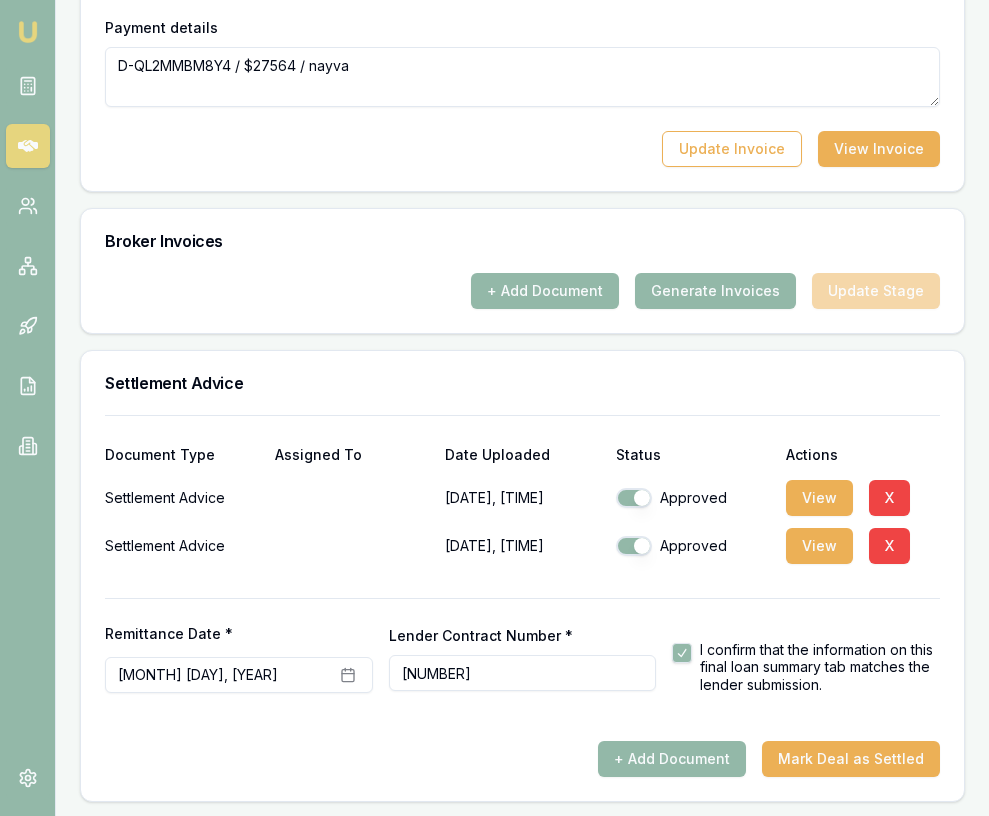 scroll, scrollTop: 2620, scrollLeft: 0, axis: vertical 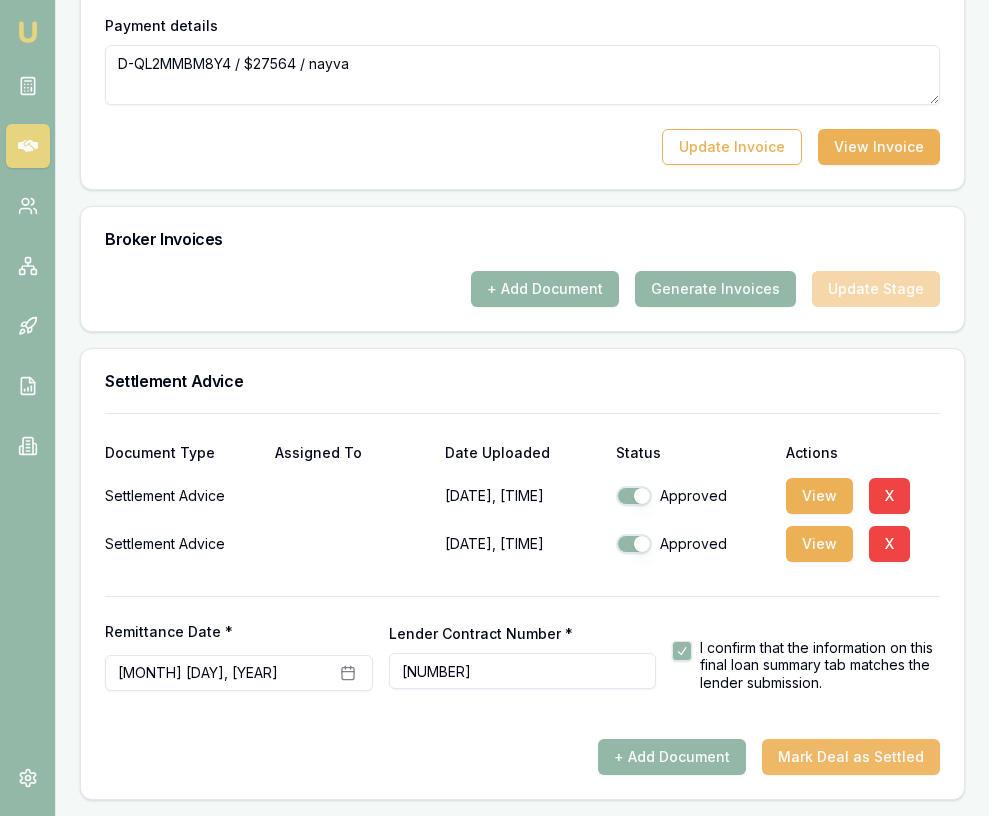 click on "Mark Deal as Settled" at bounding box center [851, 757] 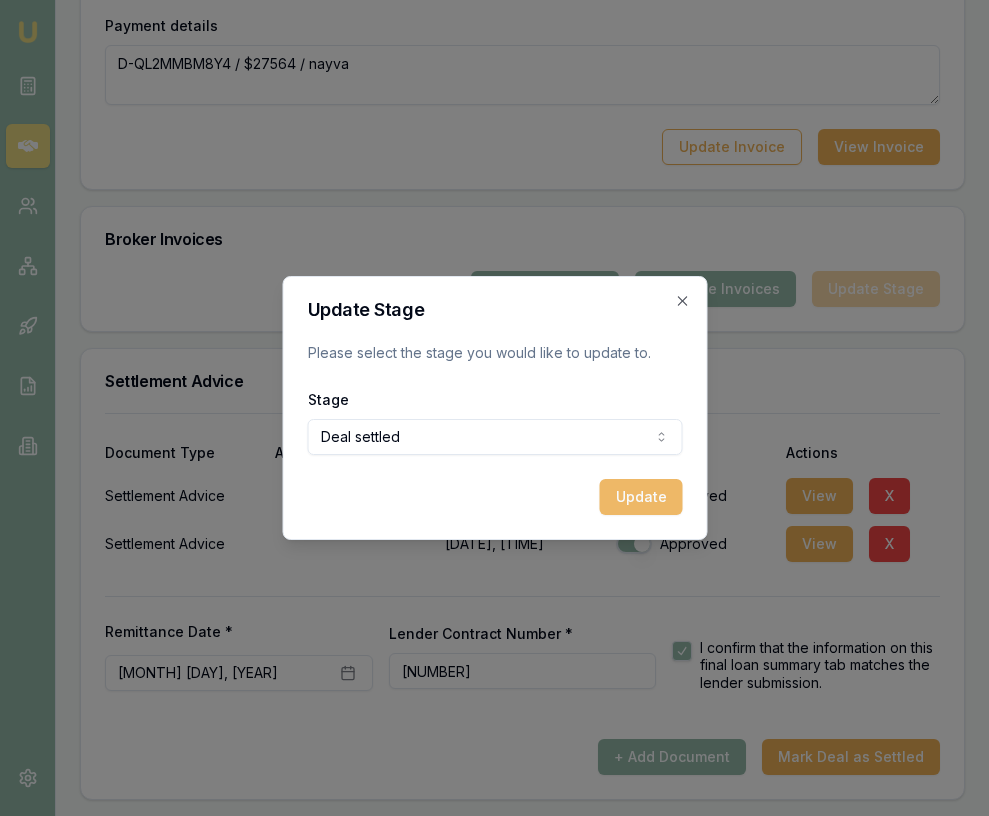 click on "Update" at bounding box center [640, 497] 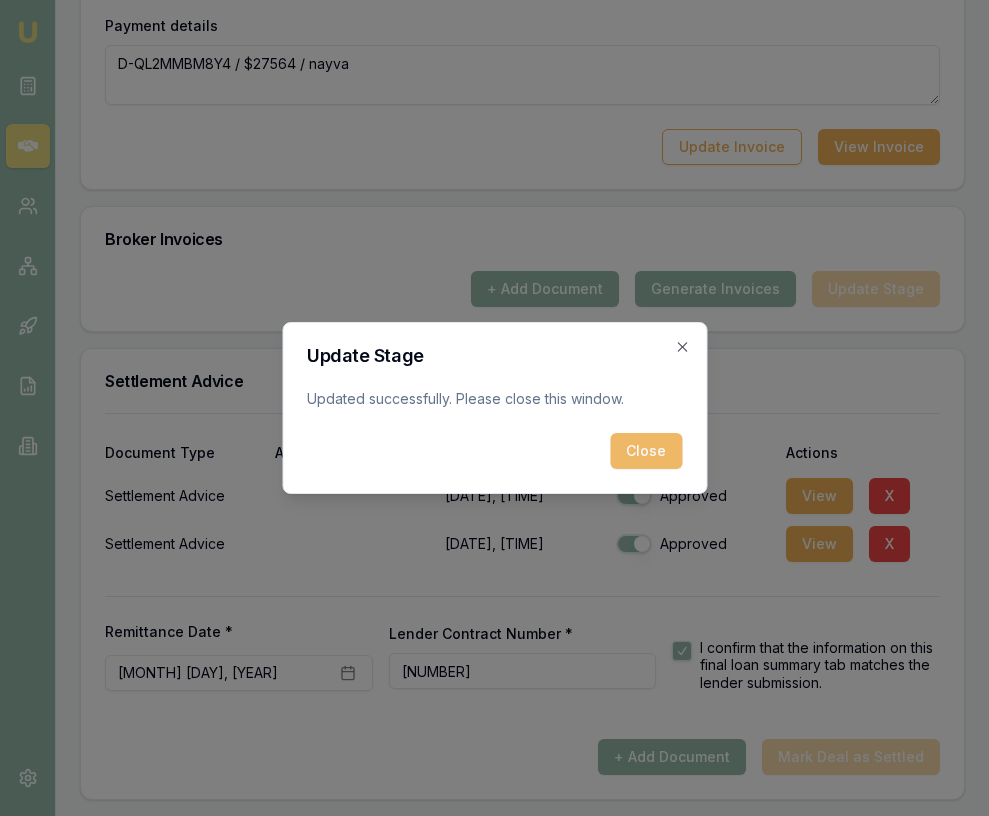 click on "Close" at bounding box center [646, 451] 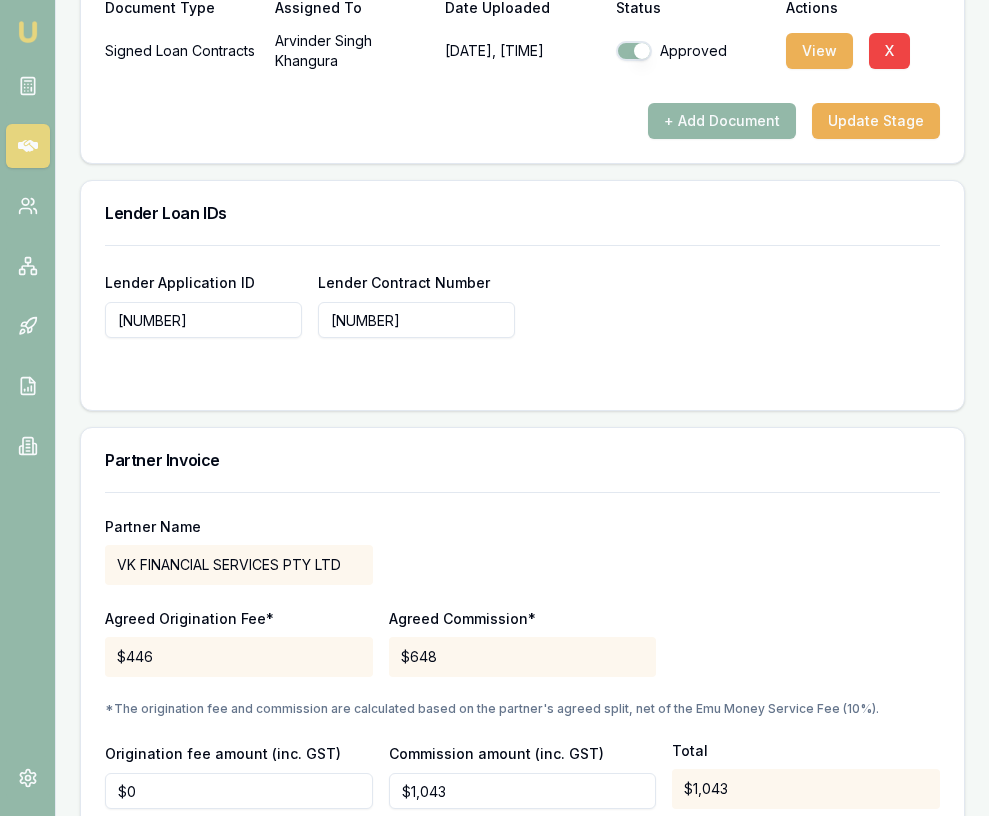 scroll, scrollTop: 1679, scrollLeft: 0, axis: vertical 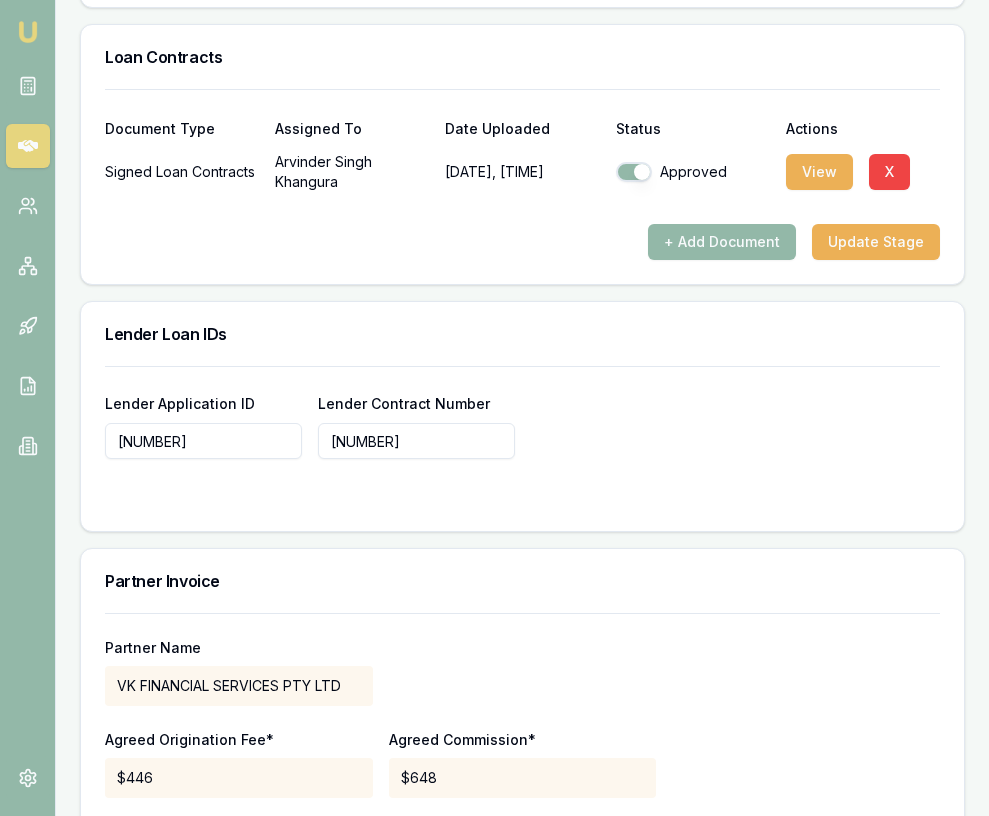 click at bounding box center (28, 32) 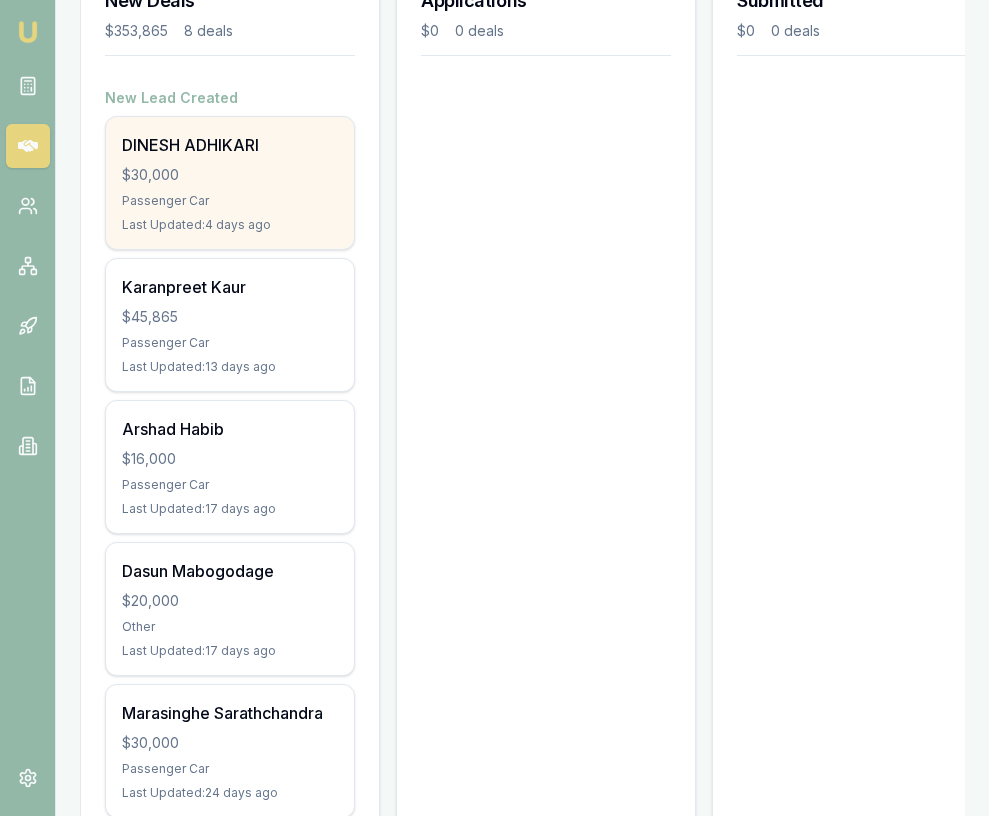 scroll, scrollTop: 326, scrollLeft: 0, axis: vertical 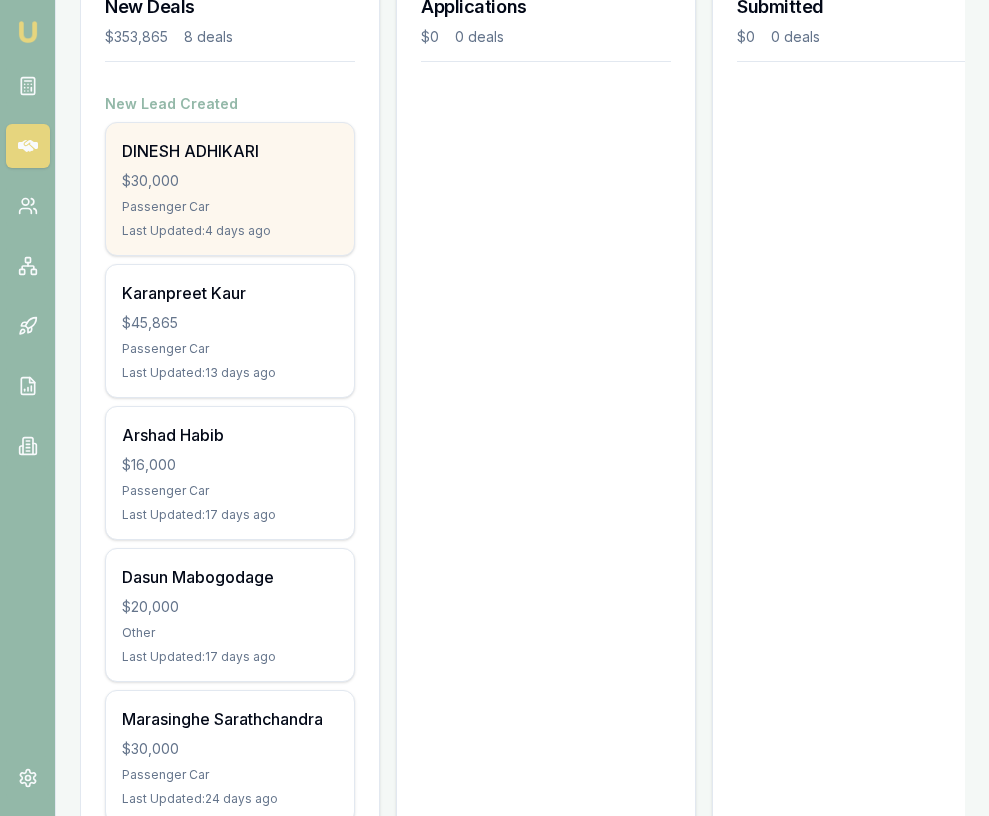 click on "Passenger Car" at bounding box center [230, 207] 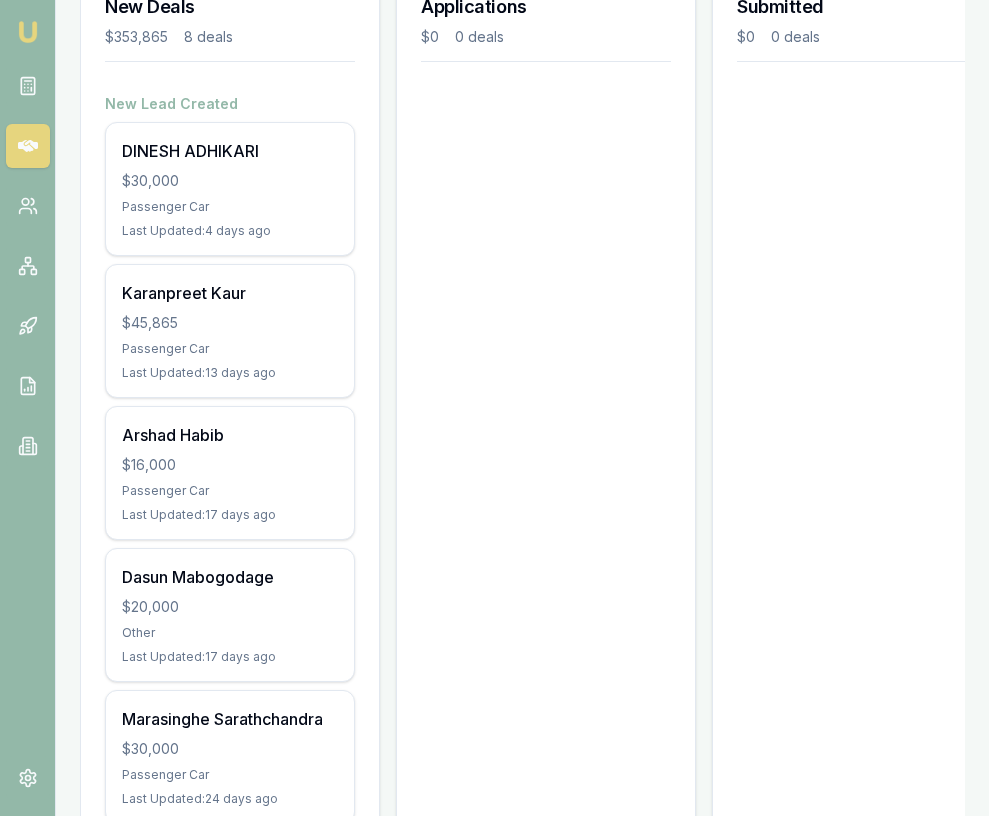 scroll, scrollTop: 325, scrollLeft: 0, axis: vertical 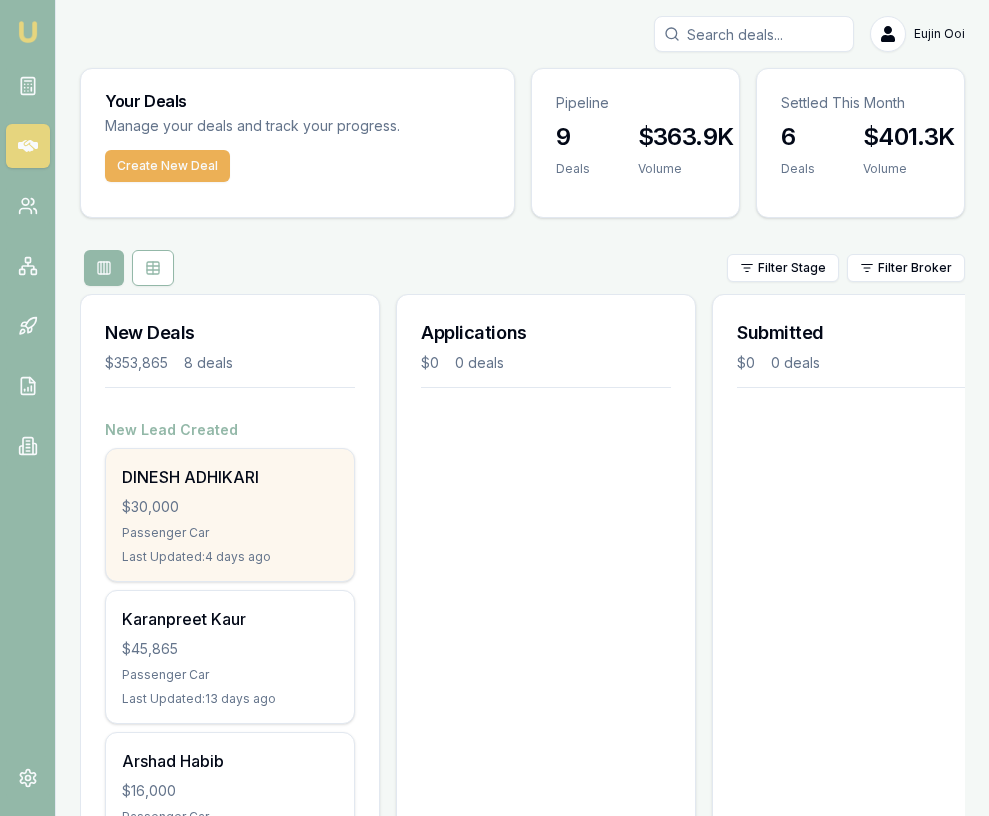 click on "DINESH ADHIKARI $30,000 Passenger Car Last Updated:  4 days ago" at bounding box center [230, 515] 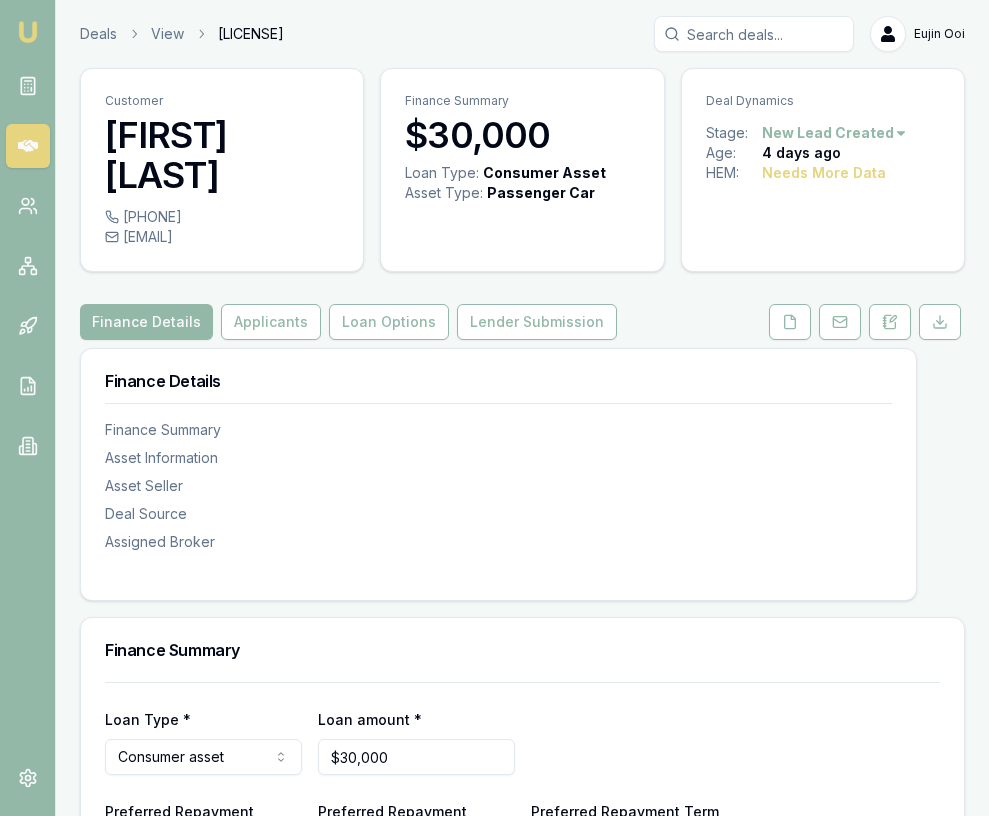scroll, scrollTop: 0, scrollLeft: 0, axis: both 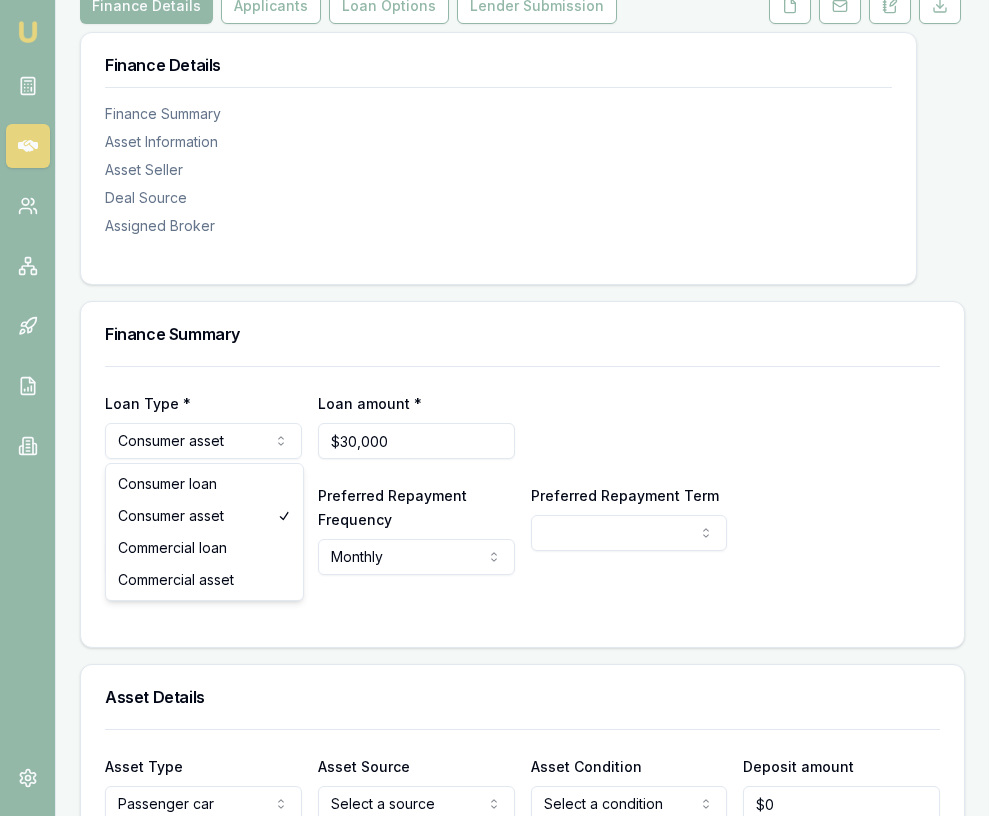click on "Emu Broker Deals View D-BS52ZXSNAD Eujin Ooi Toggle Menu Customer DINESH ADHIKARI 0452229136 maildinu19@yahoo.co.uk Finance Summary $30,000 Loan Type: Consumer Asset Asset Type : Passenger Car Deal Dynamics Stage: New Lead Created Age: 4 days ago HEM: Needs More Data Finance Details Applicants Loan Options Lender Submission Finance Details Finance Summary Asset Information Asset Seller Deal Source Assigned Broker Finance Summary Loan Type * Consumer asset Consumer loan Consumer asset Commercial loan Commercial asset Loan amount * $30,000 Preferred Repayment Amount  $0 Preferred Repayment Frequency  Monthly Weekly Fortnightly Monthly Preferred Repayment Term  12 24 36 48 60 72 84 Asset Details Asset Type  Passenger car Passenger car Electric vehicle Light commercial Caravan Motorhome Campervan Trailer Motorbike Off road bike Atv Boat Jet ski Tractor Horse float Ride on mower Recreational Asset Source  Select a source Dealer Private Refinance Asset Condition  Select a condition New or demo Used $0 Email" at bounding box center (494, 92) 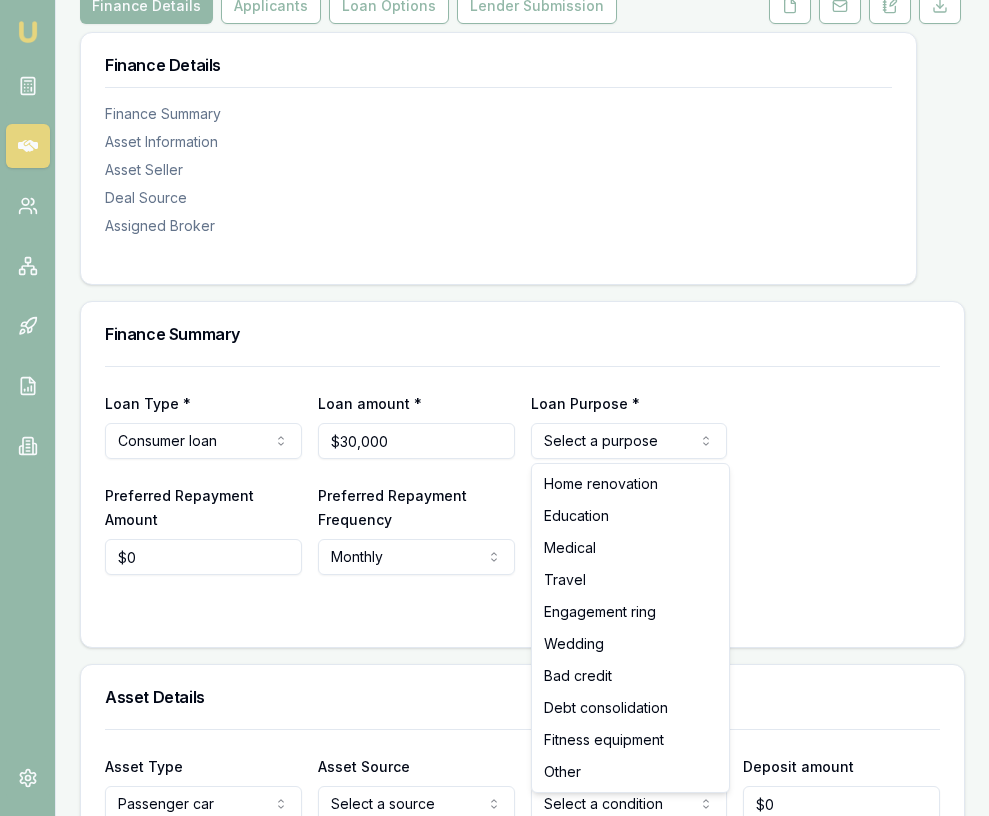 click on "Emu Broker Deals View D-BS52ZXSNAD Eujin Ooi Toggle Menu Customer DINESH ADHIKARI 0452229136 maildinu19@yahoo.co.uk Finance Summary $30,000 Loan Type: Consumer Asset Asset Type : Passenger Car Deal Dynamics Stage: New Lead Created Age: 4 days ago HEM: Needs More Data Finance Details Applicants Loan Options Lender Submission Finance Details Finance Summary Asset Information Asset Seller Deal Source Assigned Broker Finance Summary Loan Type * Consumer loan Consumer loan Consumer asset Commercial loan Commercial asset Loan amount * $30,000 Loan Purpose * Select a purpose Home renovation Education Medical Travel Engagement ring Wedding Bad credit Debt consolidation Fitness equipment Other Preferred Repayment Amount  $0 Preferred Repayment Frequency  Monthly Weekly Fortnightly Monthly Preferred Repayment Term  12 24 36 48 60 72 84 Asset Details Asset Type  Passenger car Passenger car Electric vehicle Light commercial Caravan Motorhome Campervan Trailer Motorbike Off road bike Atv Boat Jet ski Tractor Dealer" at bounding box center [494, 92] 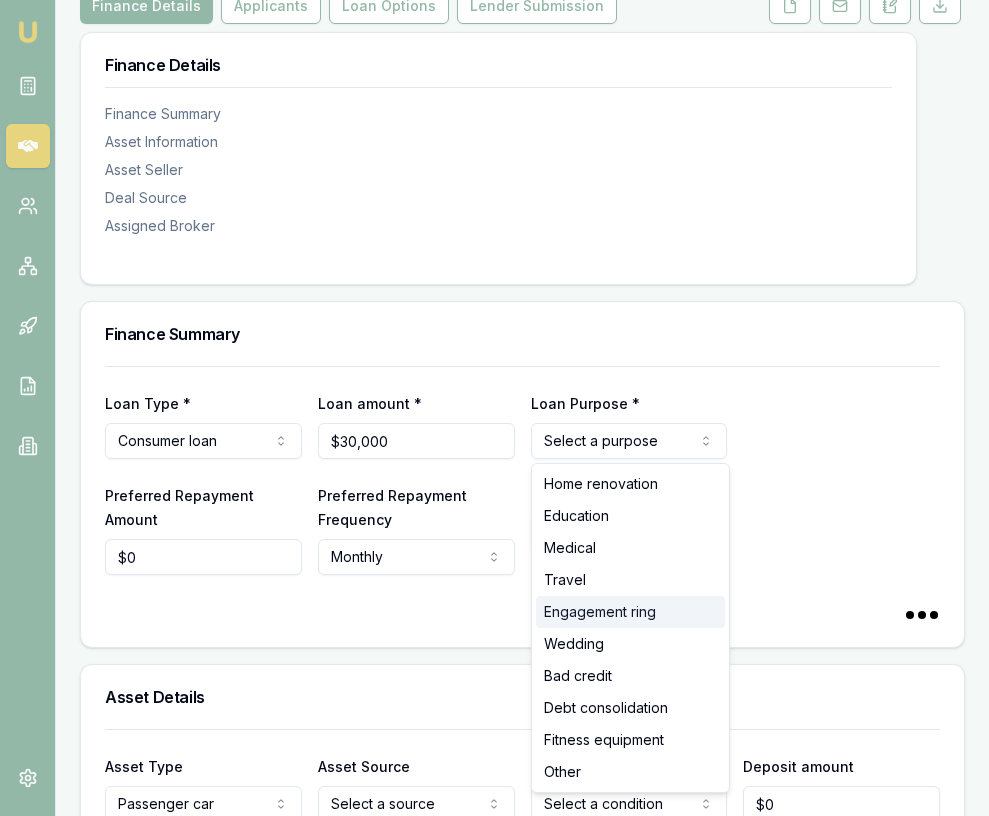 select on "60" 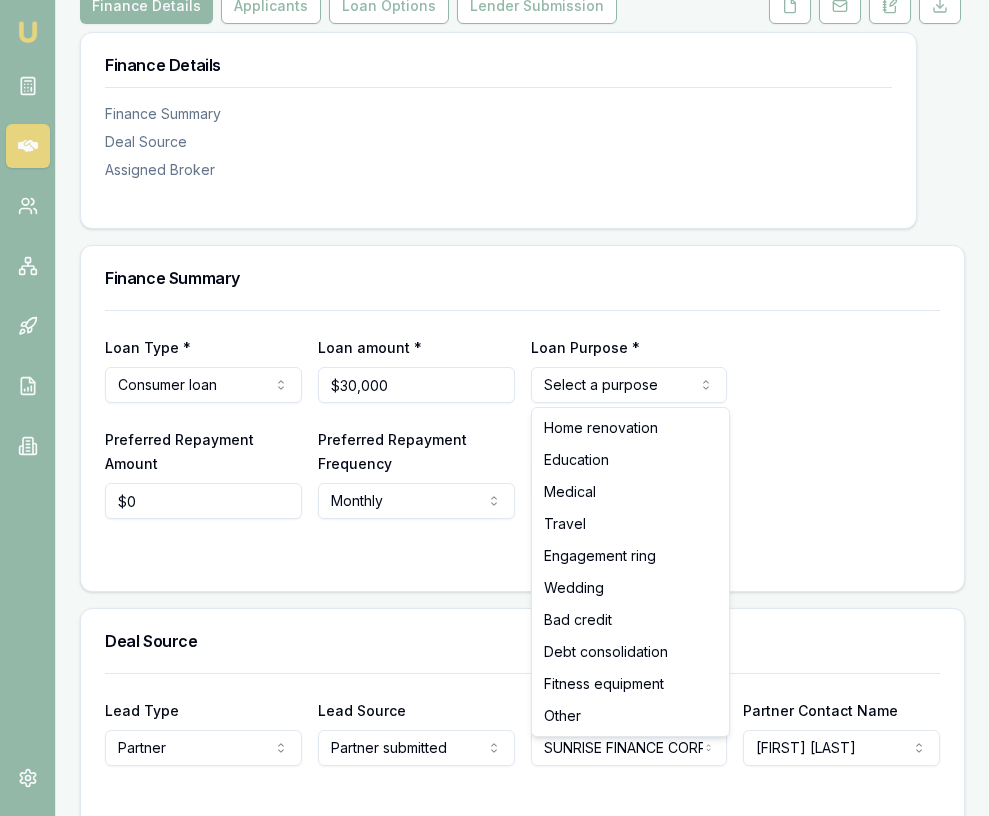 select on "WEDDING" 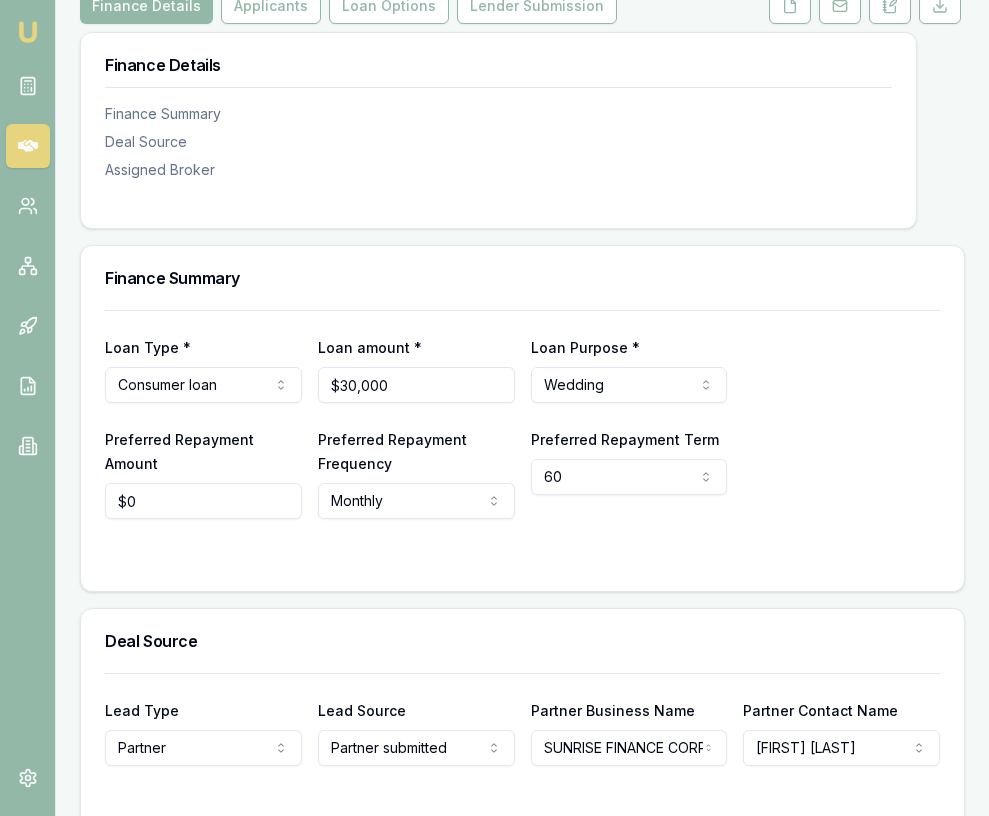 click on "Emu Broker Deals View D-BS52ZXSNAD Eujin Ooi Toggle Menu Customer DINESH ADHIKARI 0452229136 maildinu19@yahoo.co.uk Finance Summary $30,000 Loan Type: Consumer Loan Asset Type : Deal Dynamics Stage: New Lead Created Age: 4 days ago HEM: Needs More Data Finance Details Applicants Loan Options Lender Submission Finance Details Finance Summary Deal Source Assigned Broker Finance Summary Loan Type * Consumer loan Consumer loan Consumer asset Commercial loan Commercial asset Loan amount * $30,000 Loan Purpose * Wedding Home renovation Education Medical Travel Engagement ring Wedding Bad credit Debt consolidation Fitness equipment Other Preferred Repayment Amount  $0 Preferred Repayment Frequency  Monthly Weekly Fortnightly Monthly Preferred Repayment Term  60 12 24 36 48 60 72 84 Deal Source Lead Type  Partner New client Repeat client Partner Campaign Other Lead Source  Partner submitted Repeat active Repeat passive Customer referral Partner website Partner submitted Partner api Friend or family Website Bing" at bounding box center [494, 92] 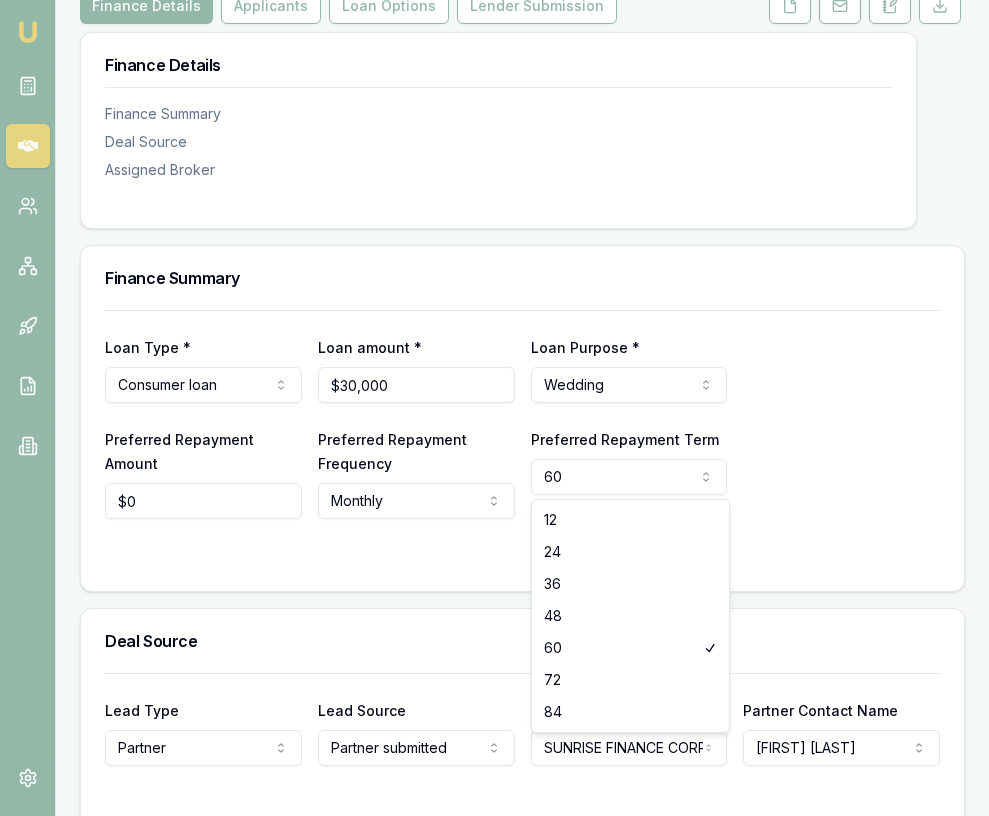 select on "84" 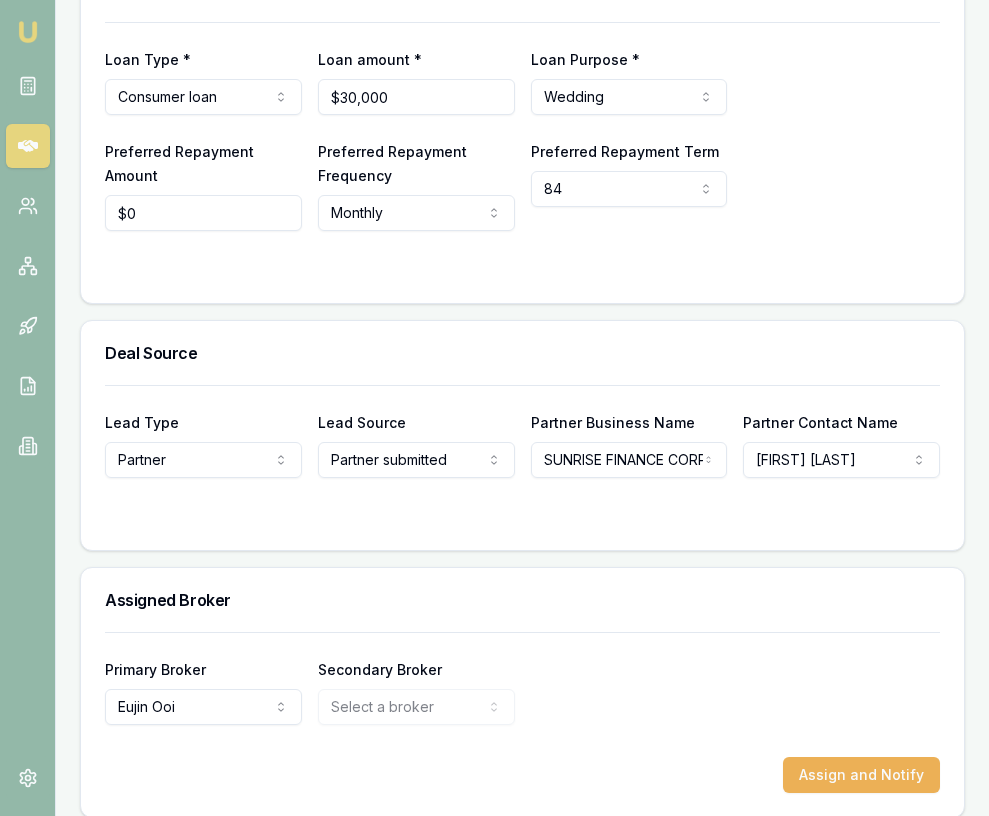 scroll, scrollTop: 622, scrollLeft: 0, axis: vertical 